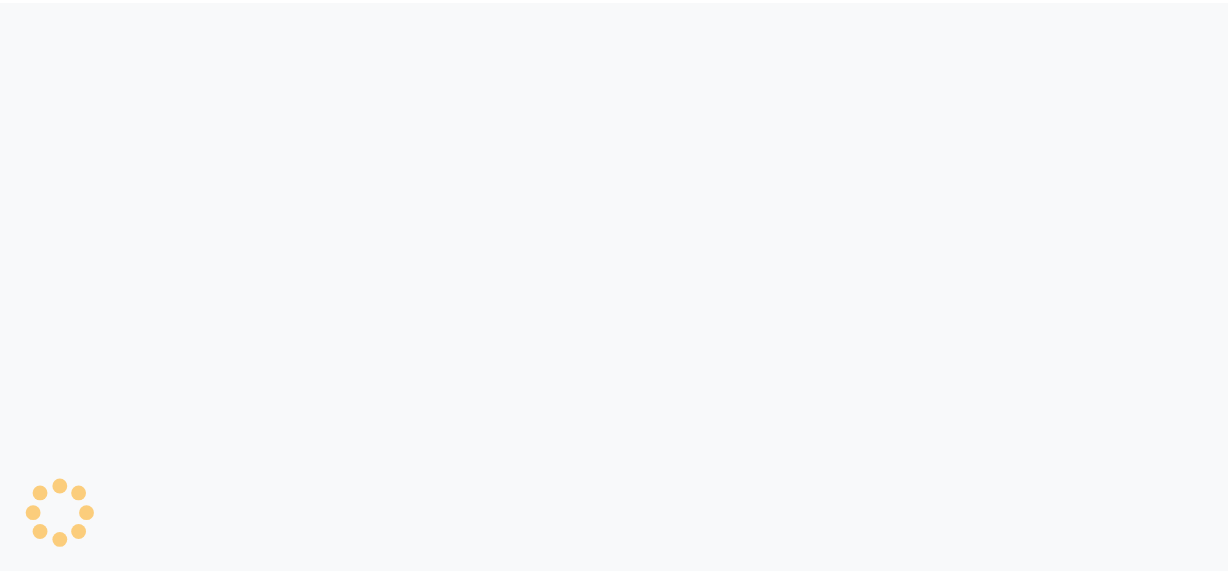 scroll, scrollTop: 0, scrollLeft: 0, axis: both 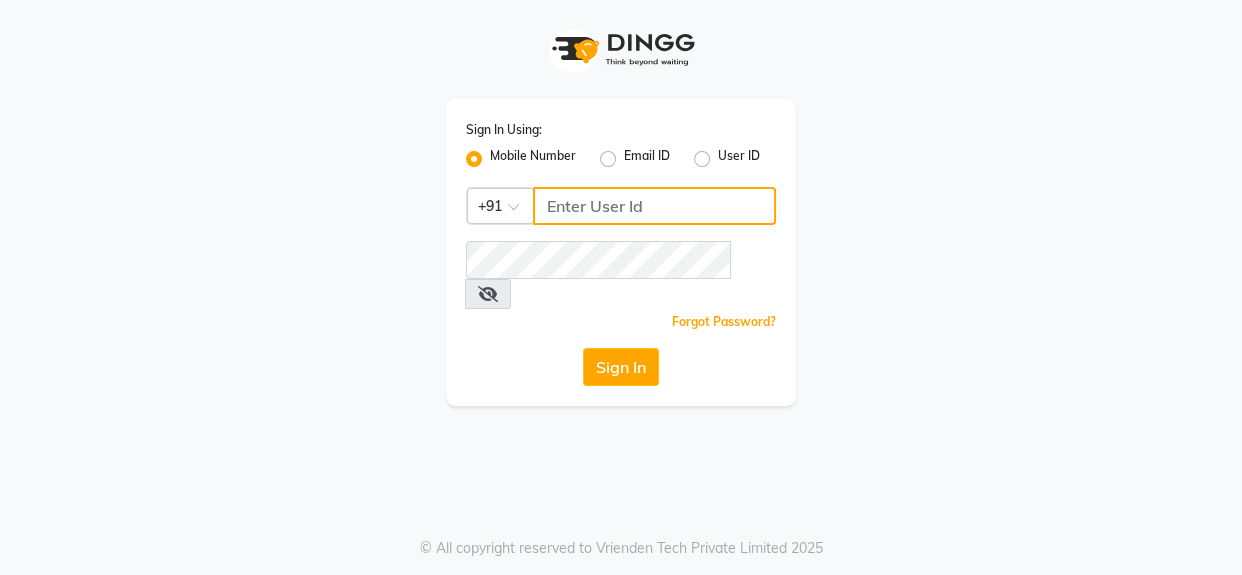 click 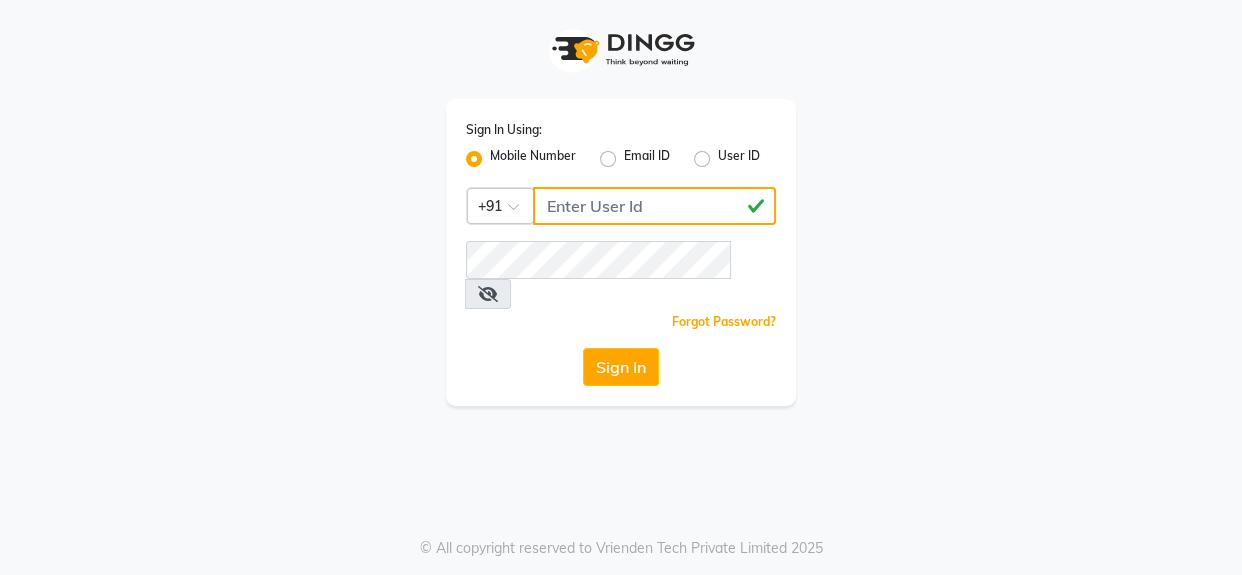 type on "[PHONE]" 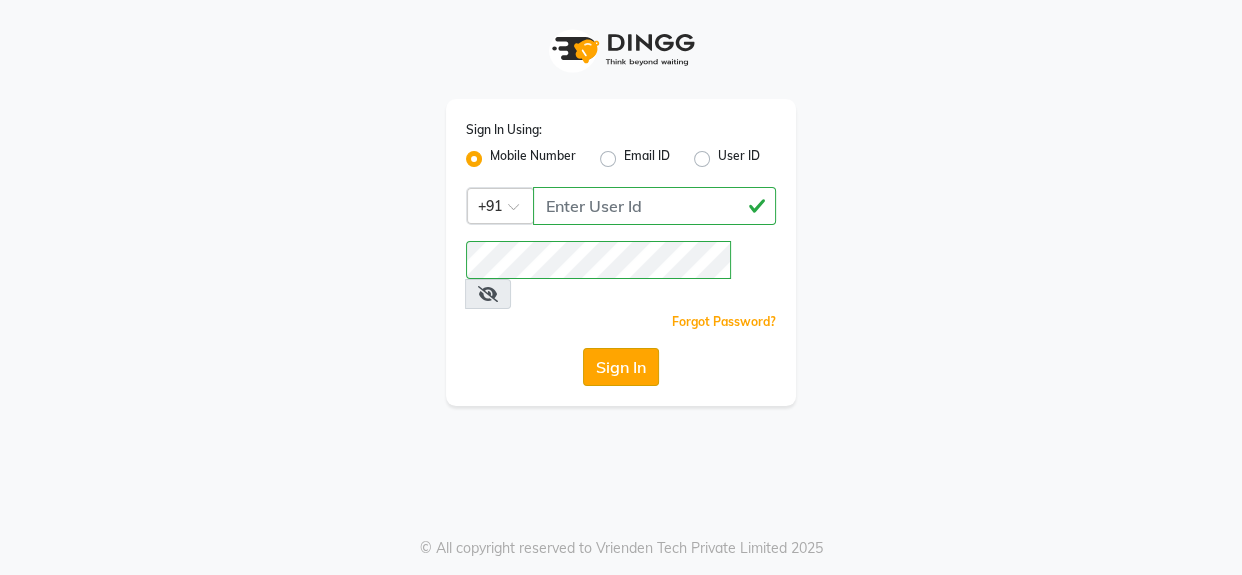 click on "Sign In" 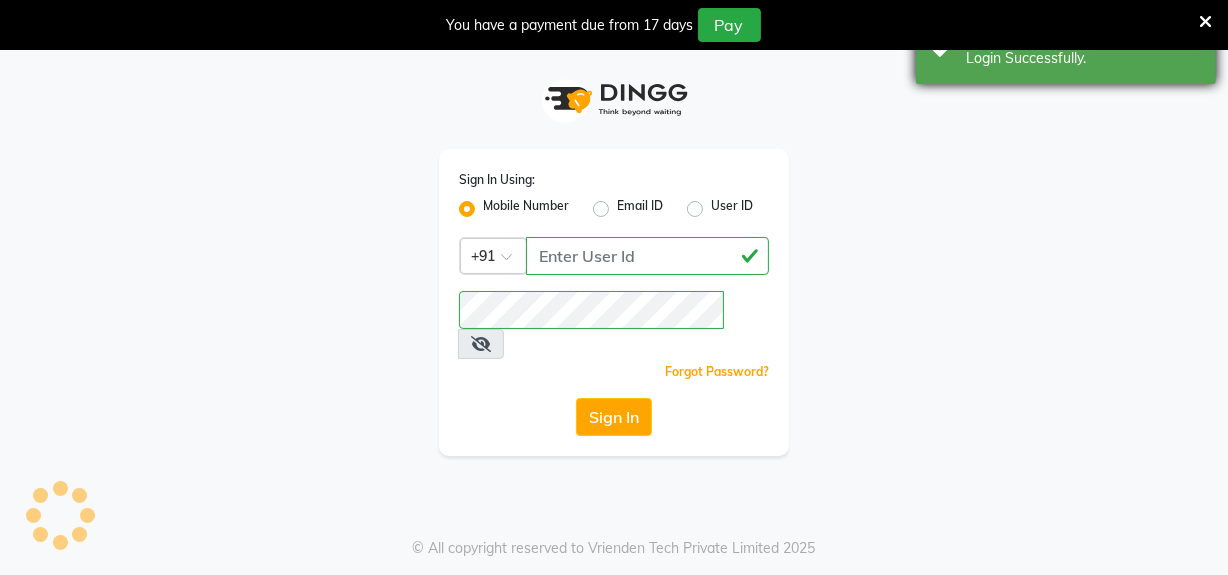 click on "Success   Login Successfully." at bounding box center [1066, 48] 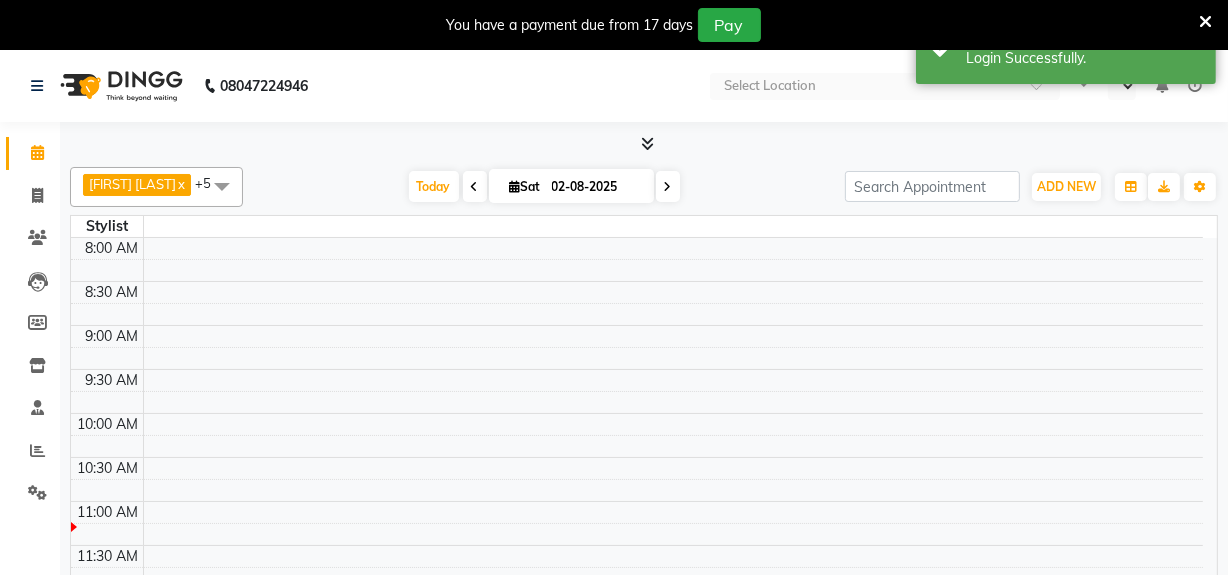 select on "en" 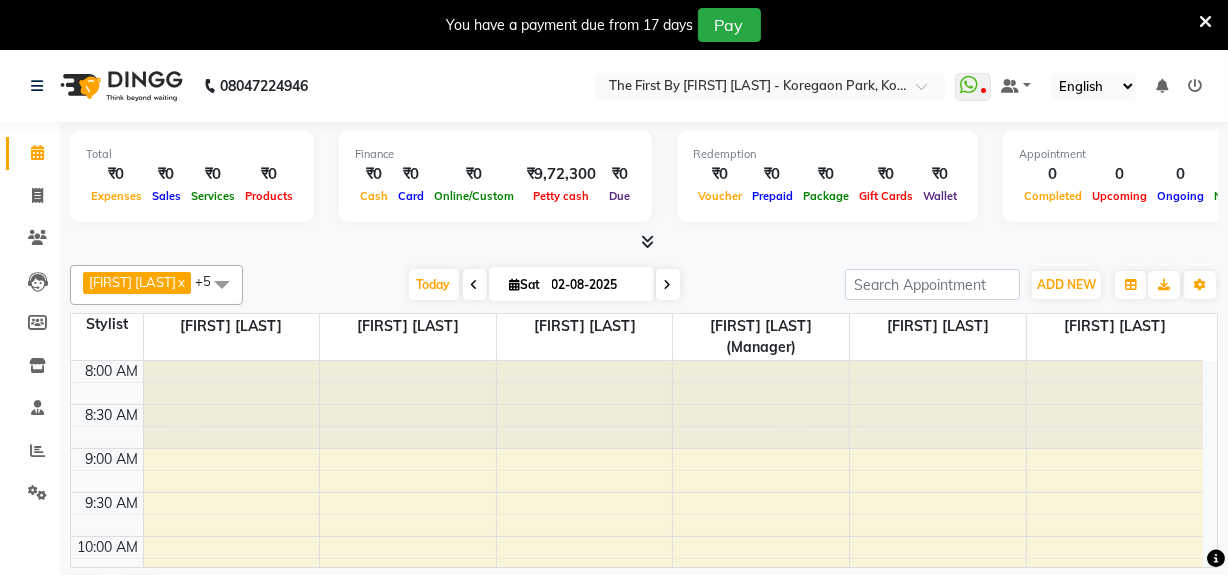 scroll, scrollTop: 0, scrollLeft: 0, axis: both 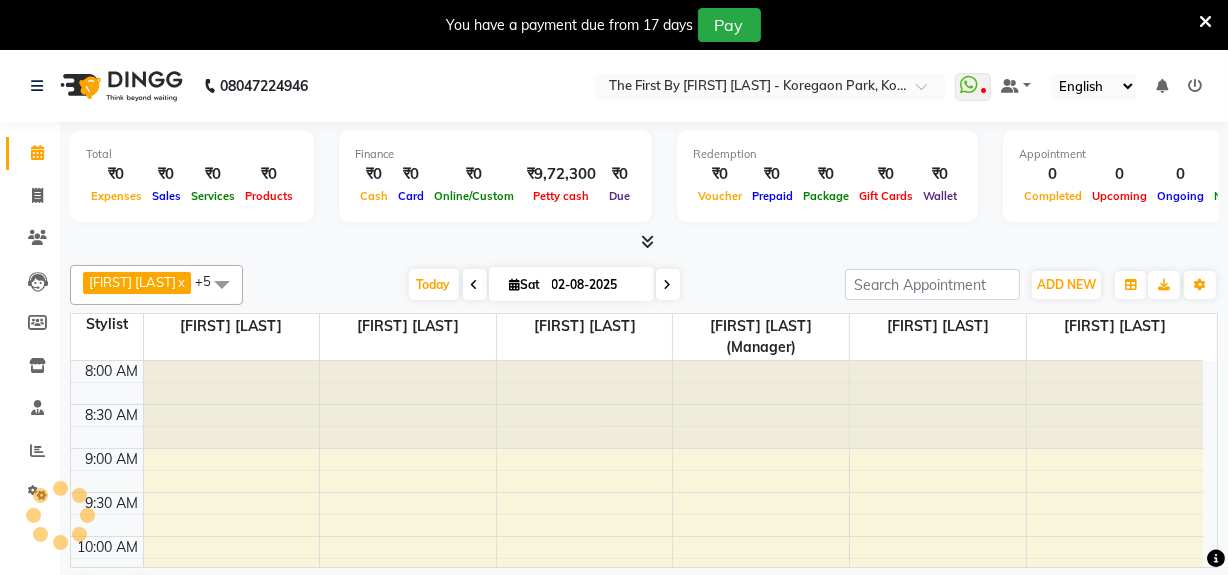 click at bounding box center (1205, 22) 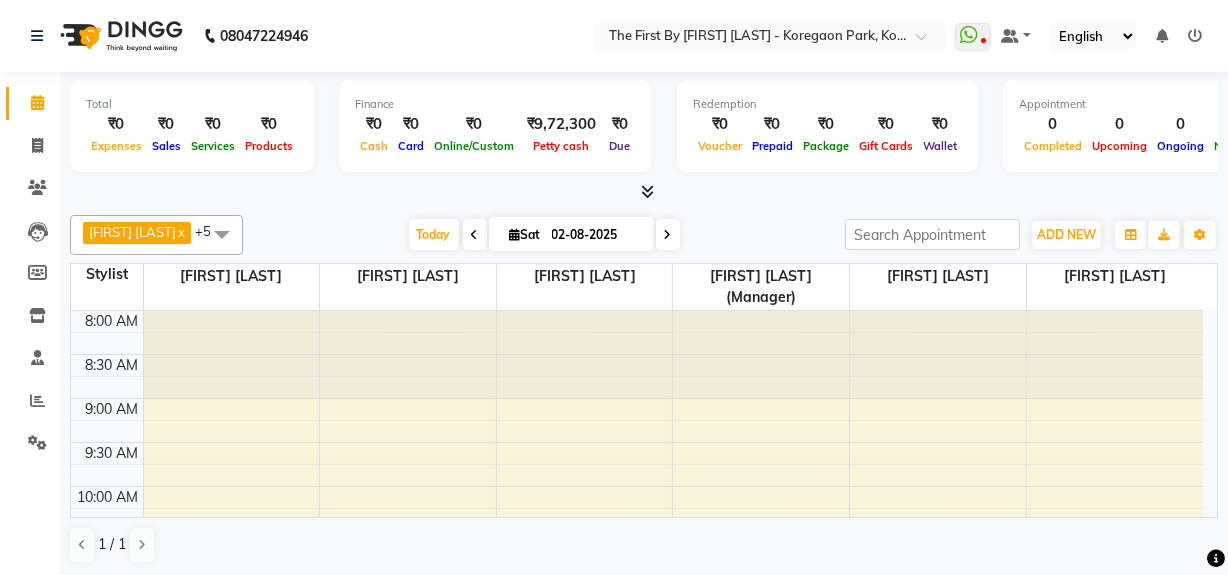 scroll, scrollTop: 0, scrollLeft: 0, axis: both 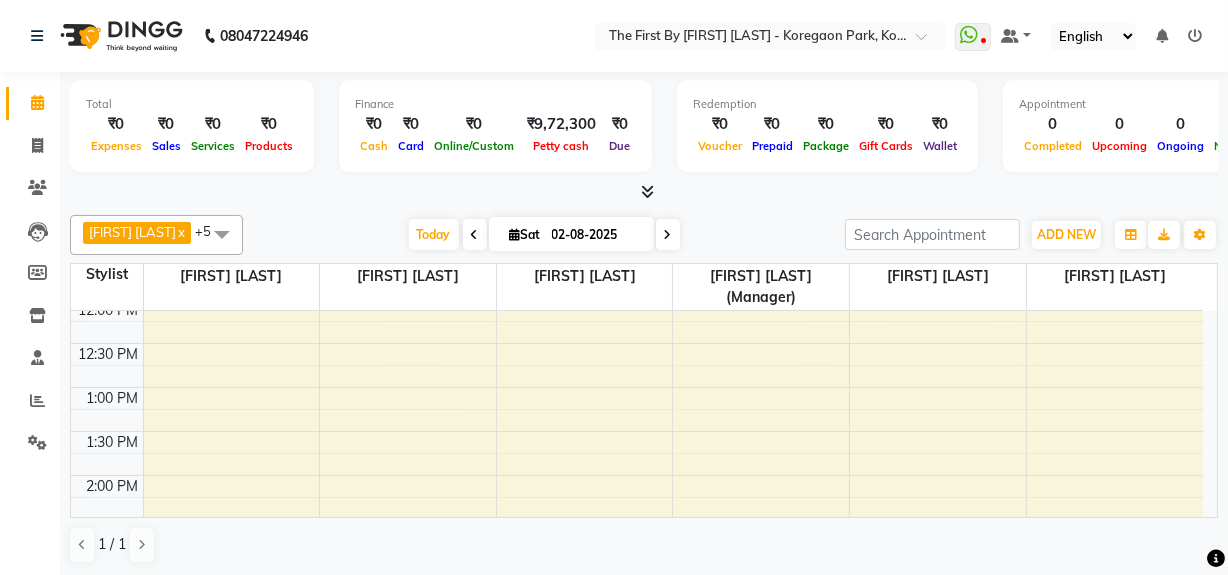 click at bounding box center (475, 234) 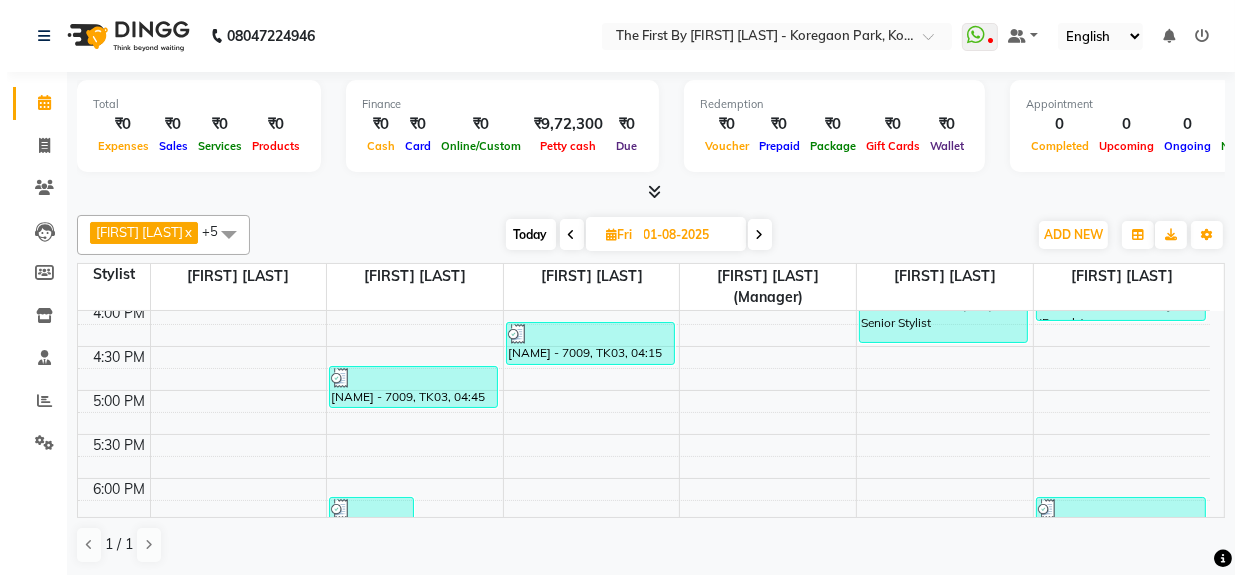 scroll, scrollTop: 536, scrollLeft: 0, axis: vertical 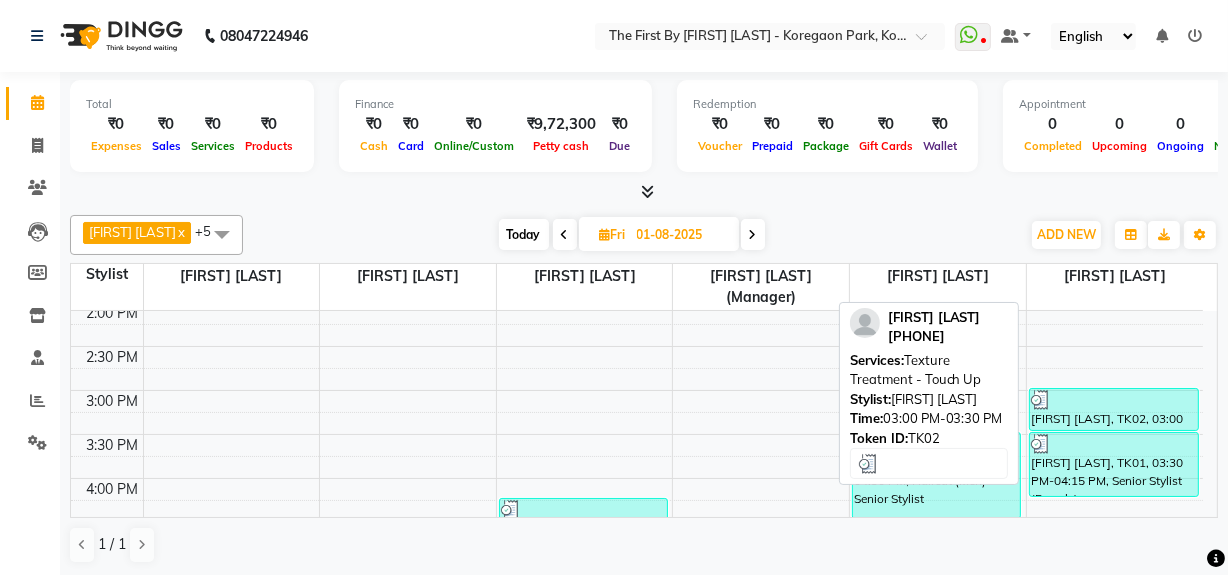 click at bounding box center (1114, 400) 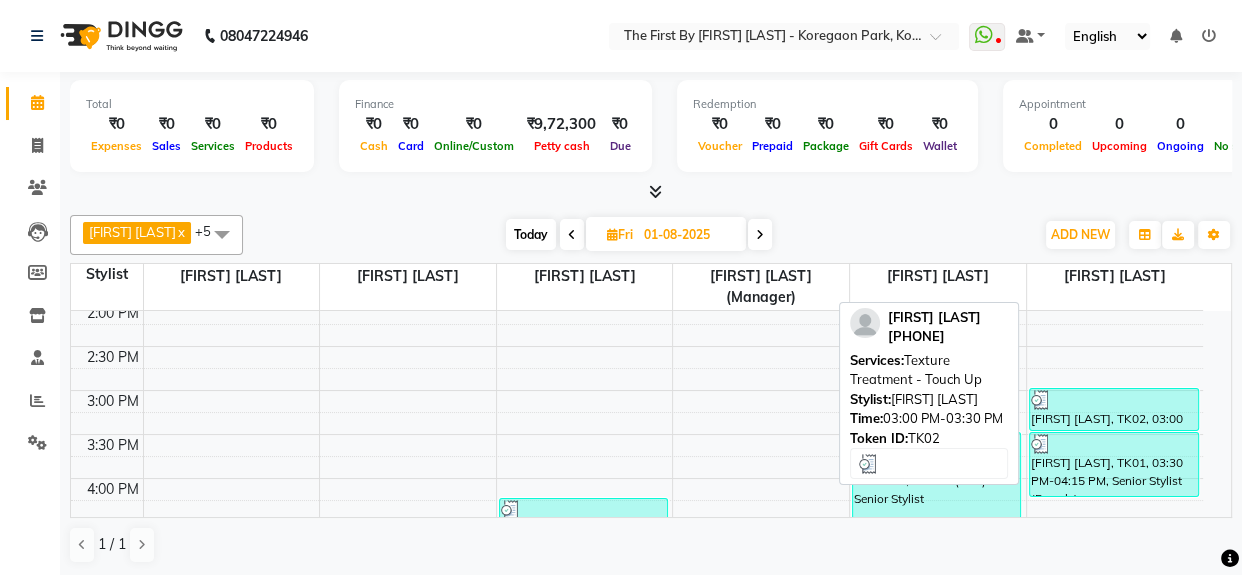 select on "3" 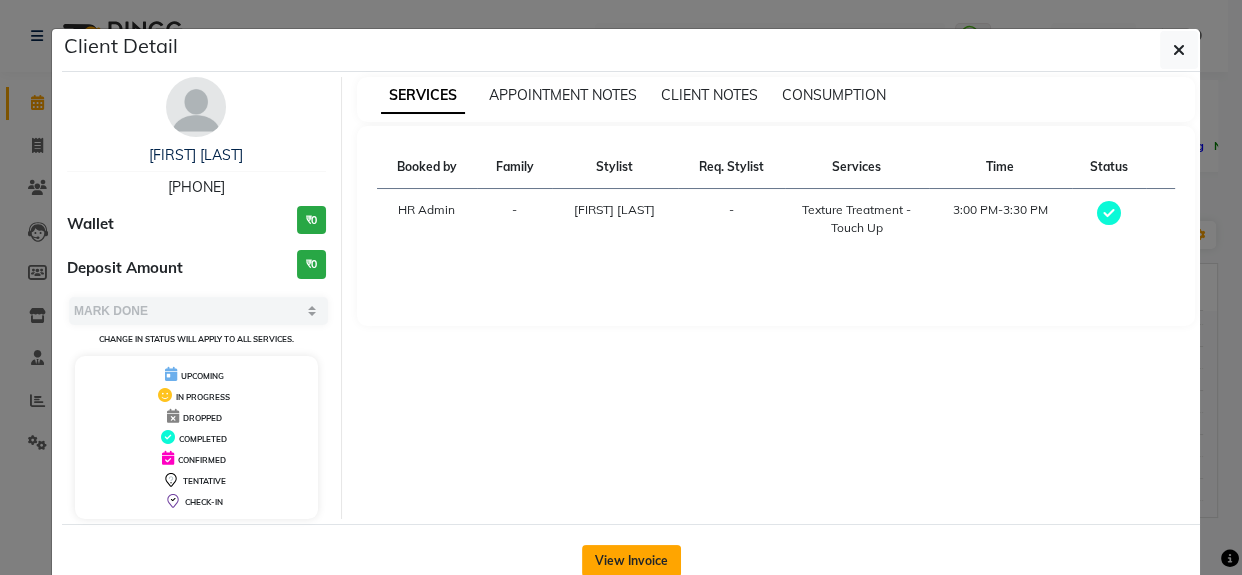 click on "View Invoice" 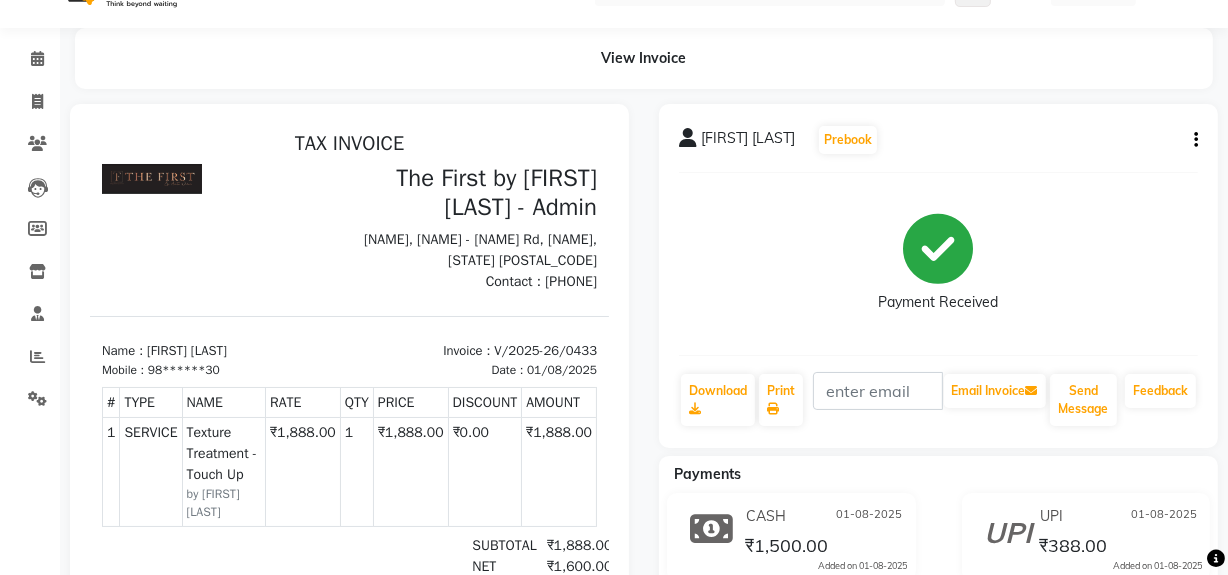 scroll, scrollTop: 0, scrollLeft: 0, axis: both 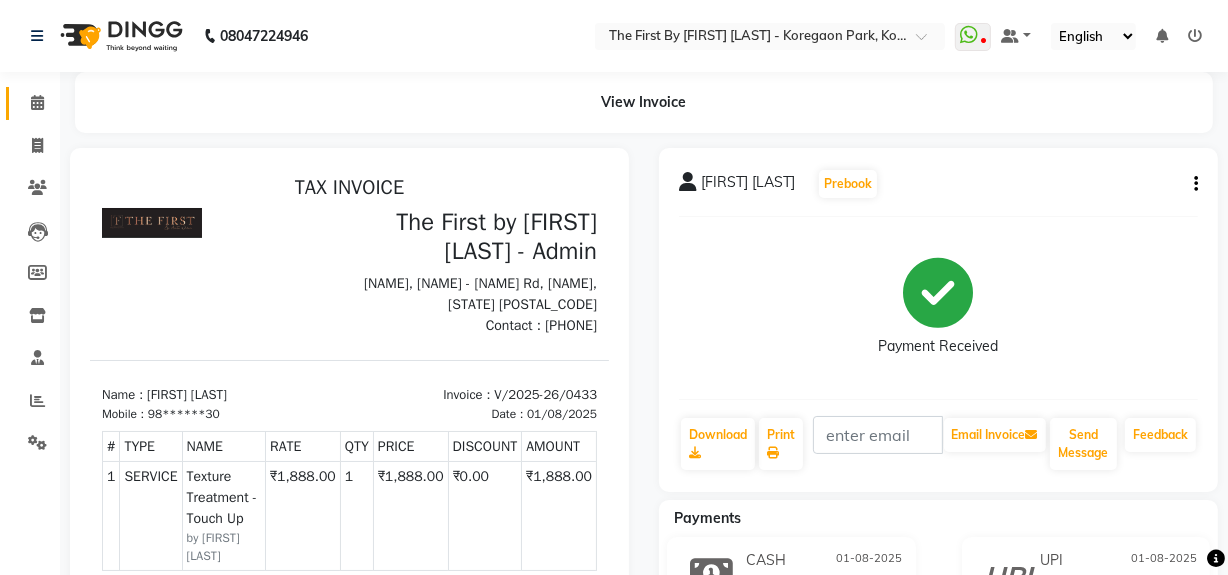 click on "Calendar" 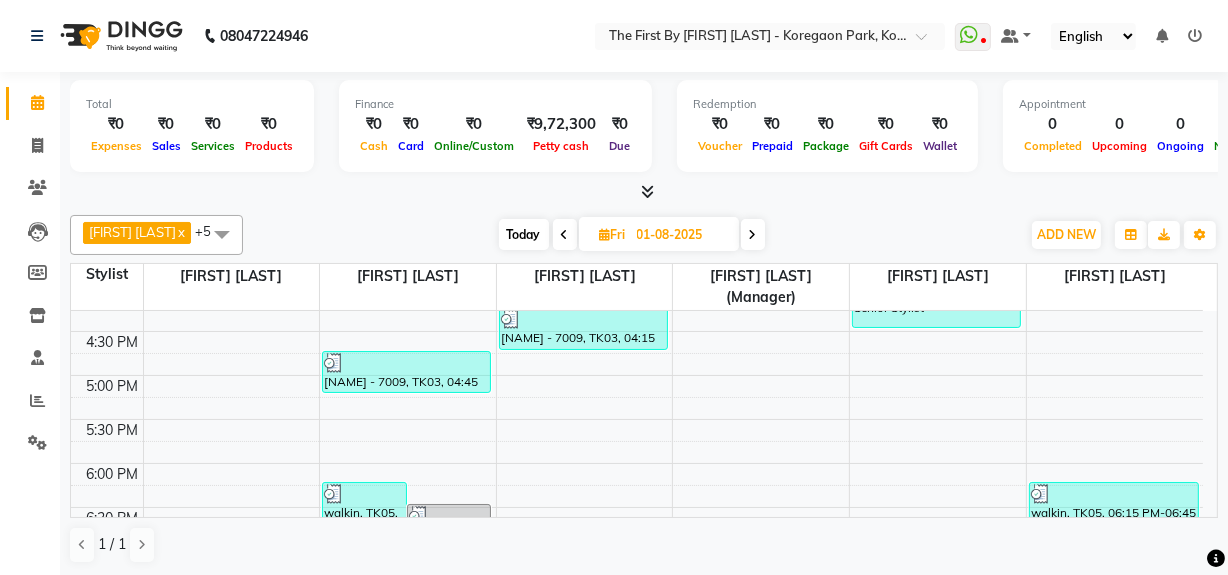 scroll, scrollTop: 636, scrollLeft: 0, axis: vertical 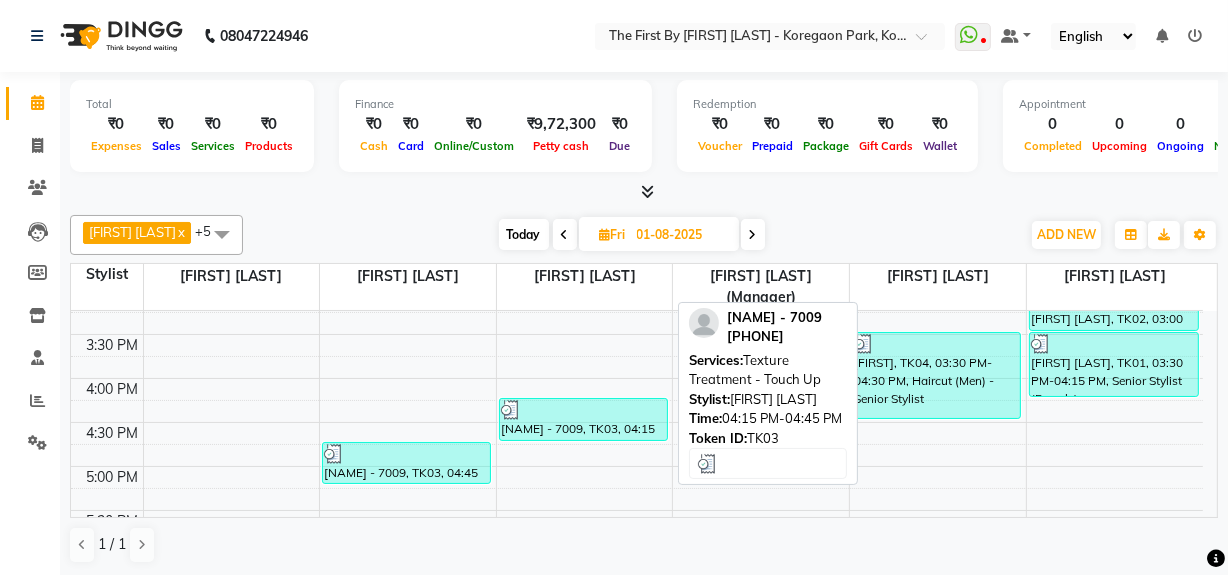 click on "[NAME] - 7009, TK03, 04:15 PM-04:45 PM, Texture Treatment - Touch Up" at bounding box center [583, 419] 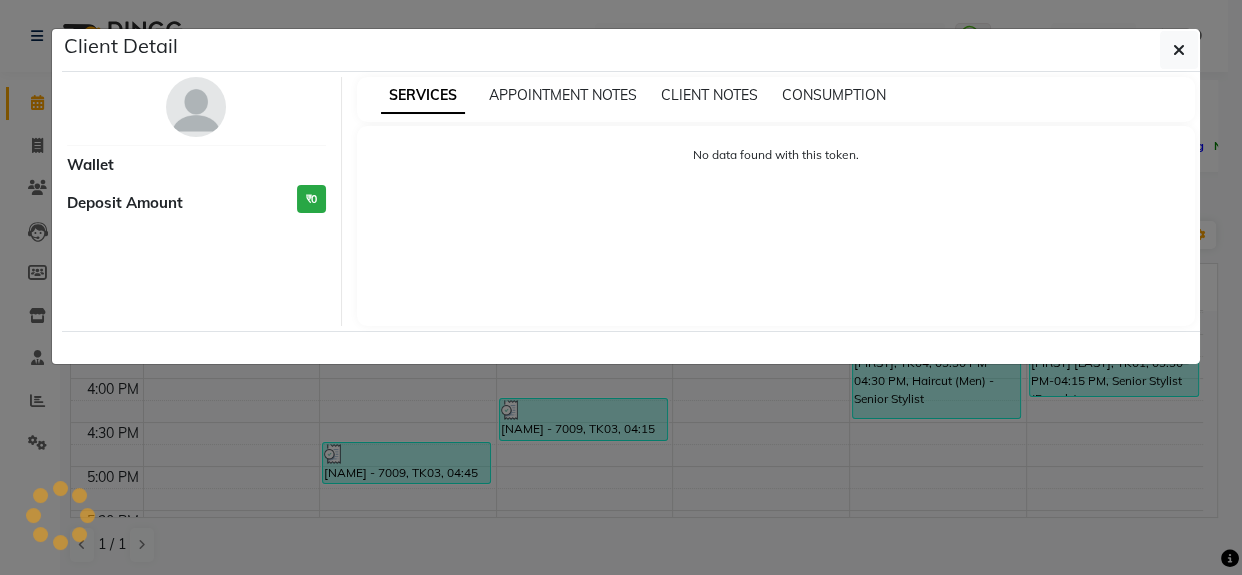 select on "3" 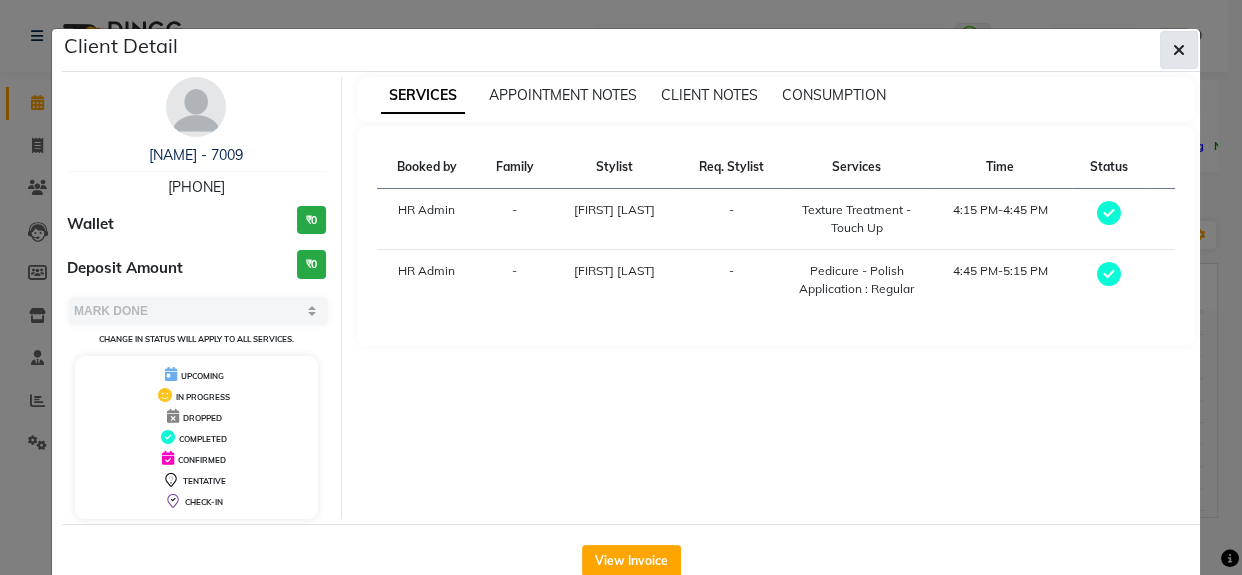 click 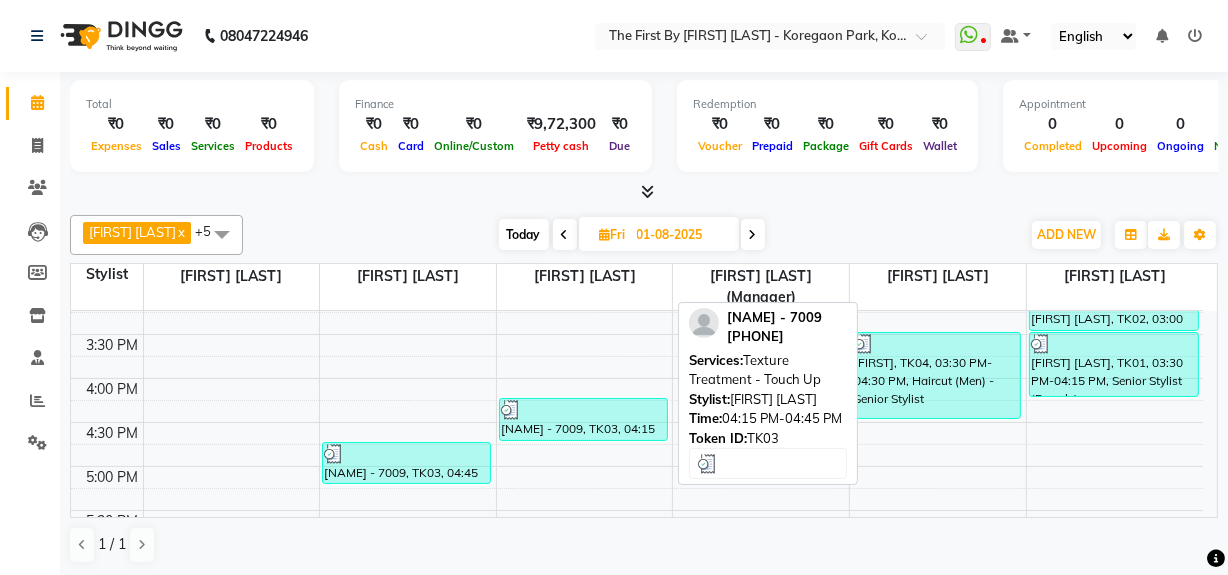 click at bounding box center [583, 410] 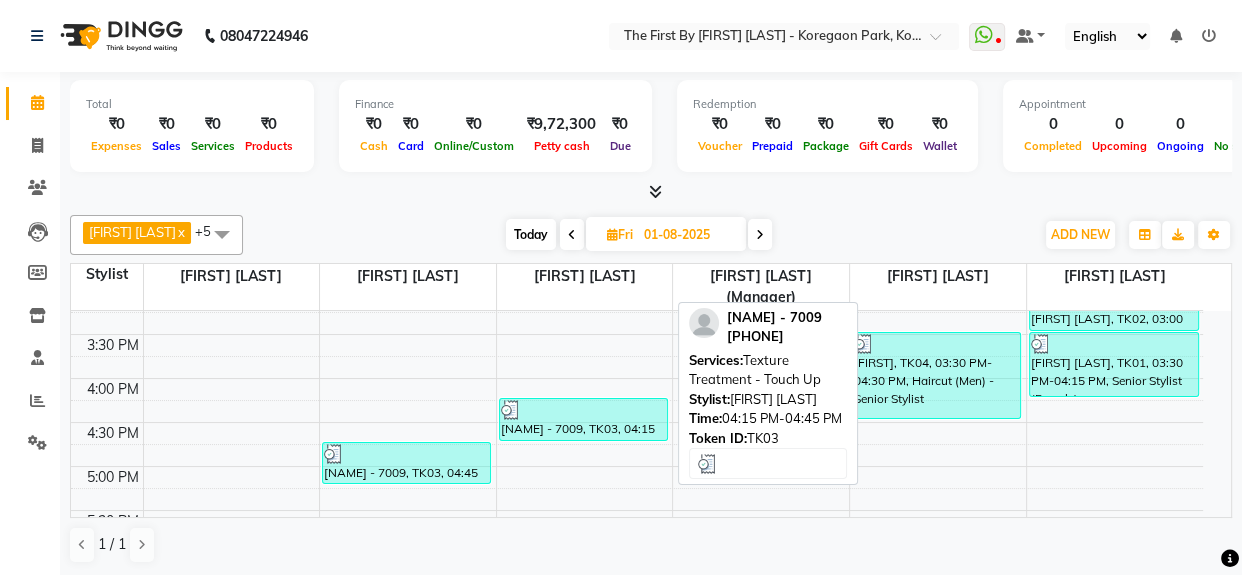 select on "3" 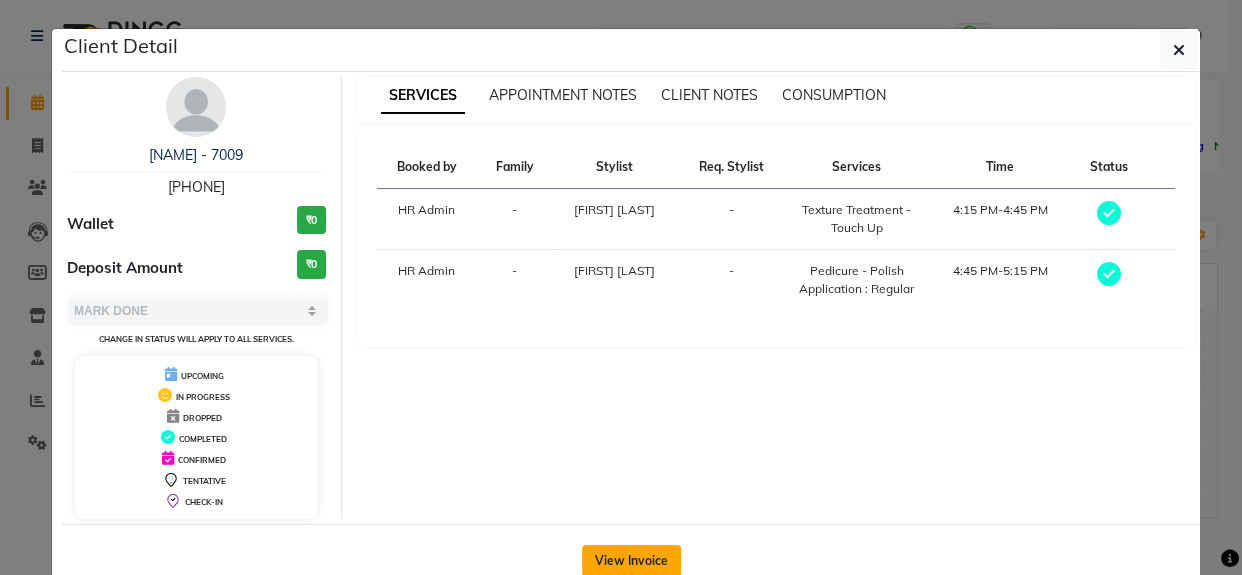 click on "View Invoice" 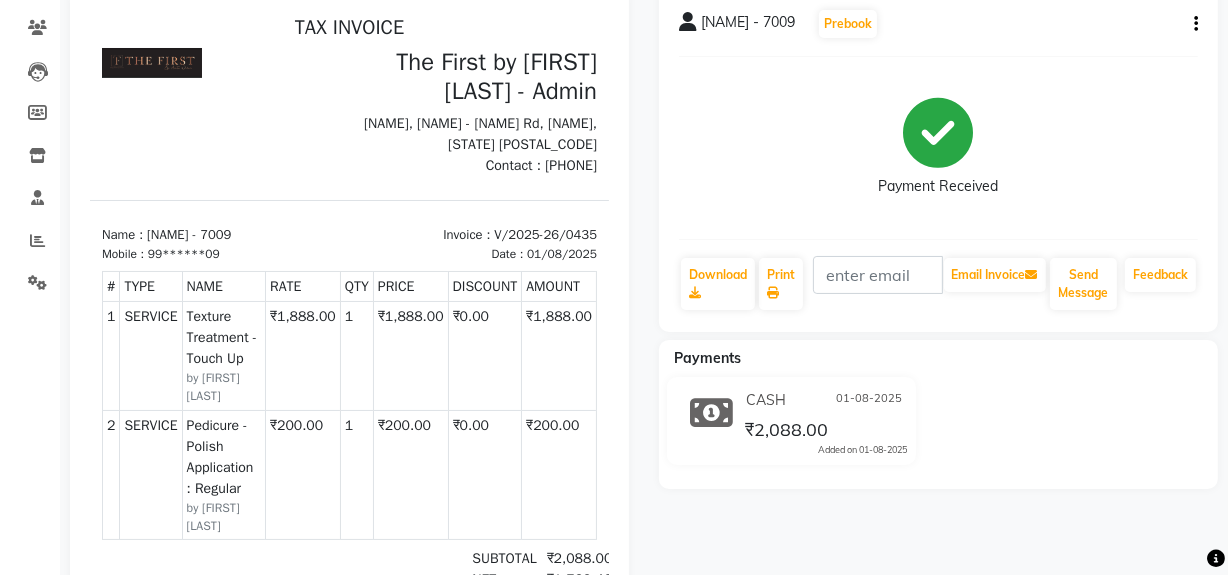 scroll, scrollTop: 363, scrollLeft: 0, axis: vertical 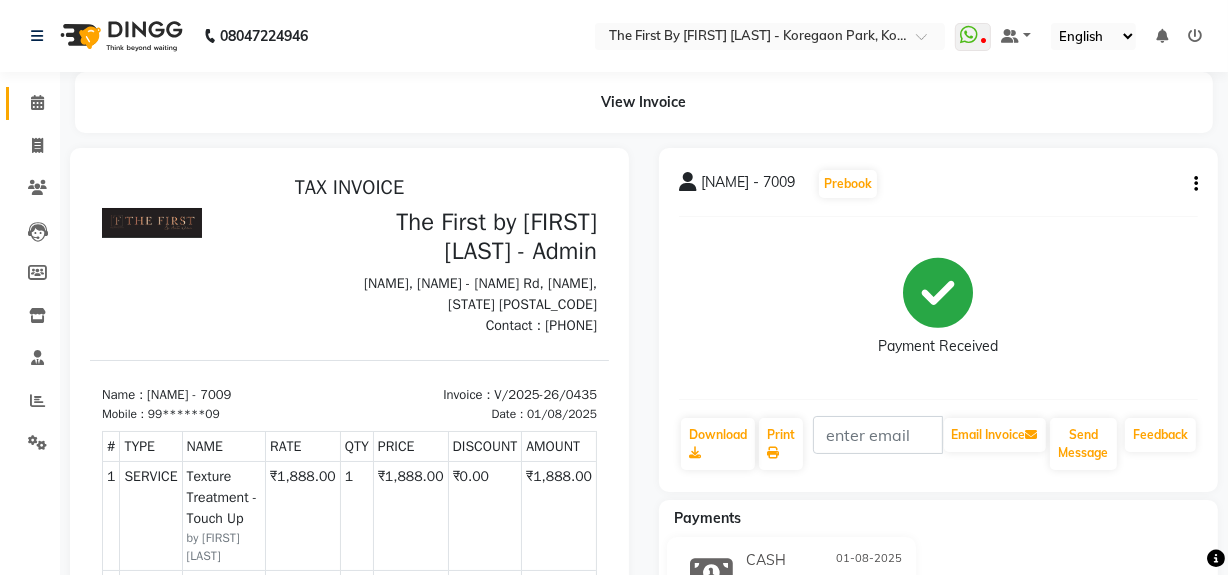 click on "Calendar" 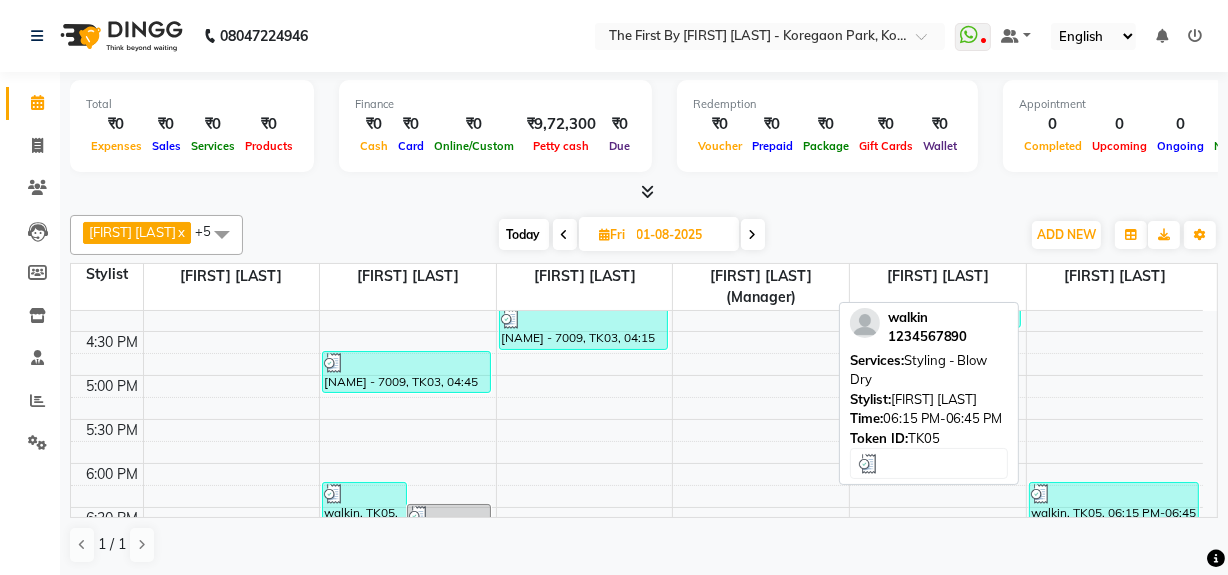 scroll, scrollTop: 818, scrollLeft: 0, axis: vertical 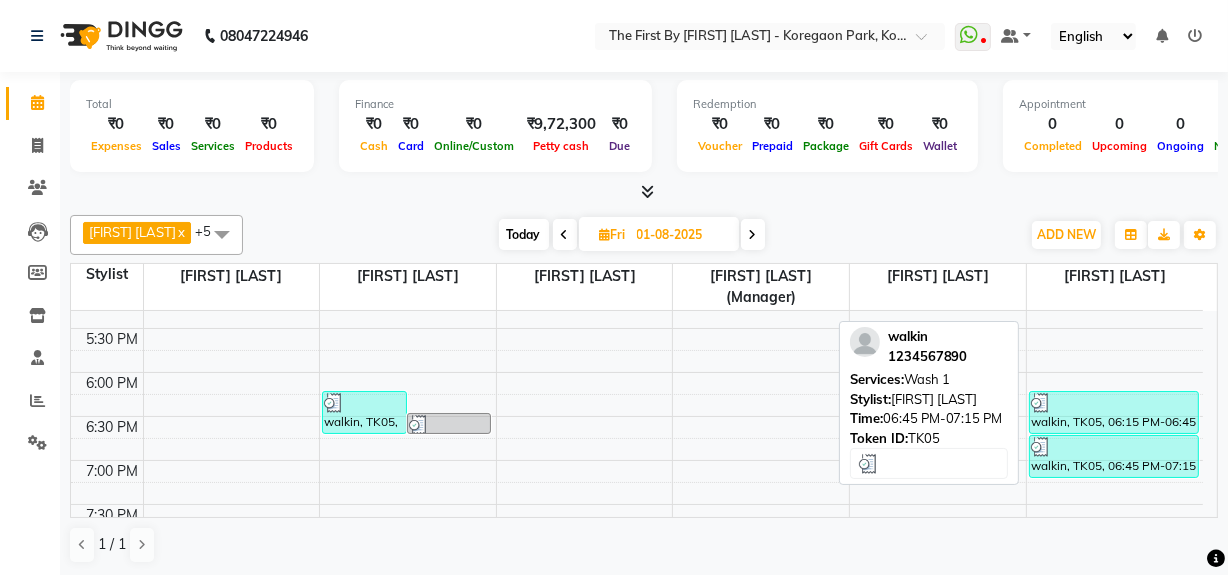 click at bounding box center [1114, 447] 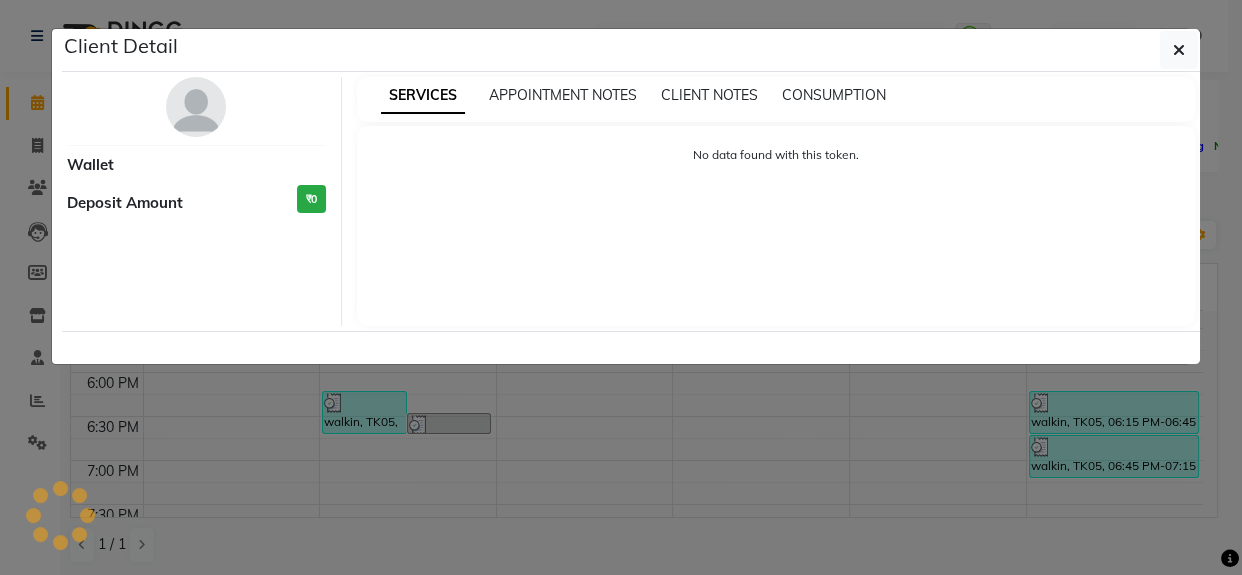 select on "3" 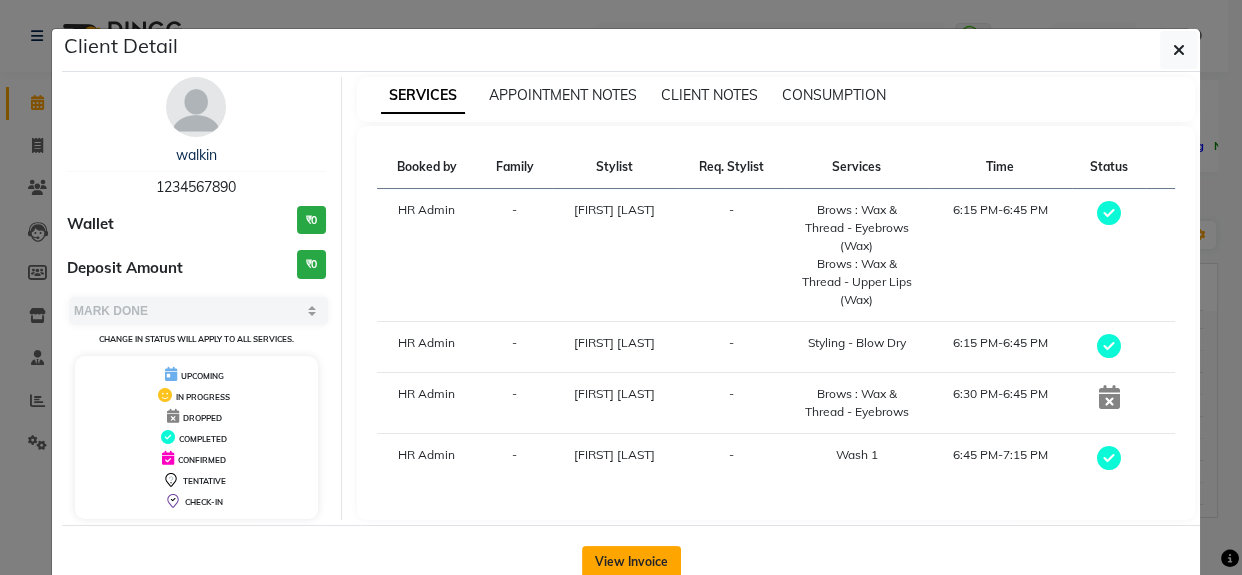 type 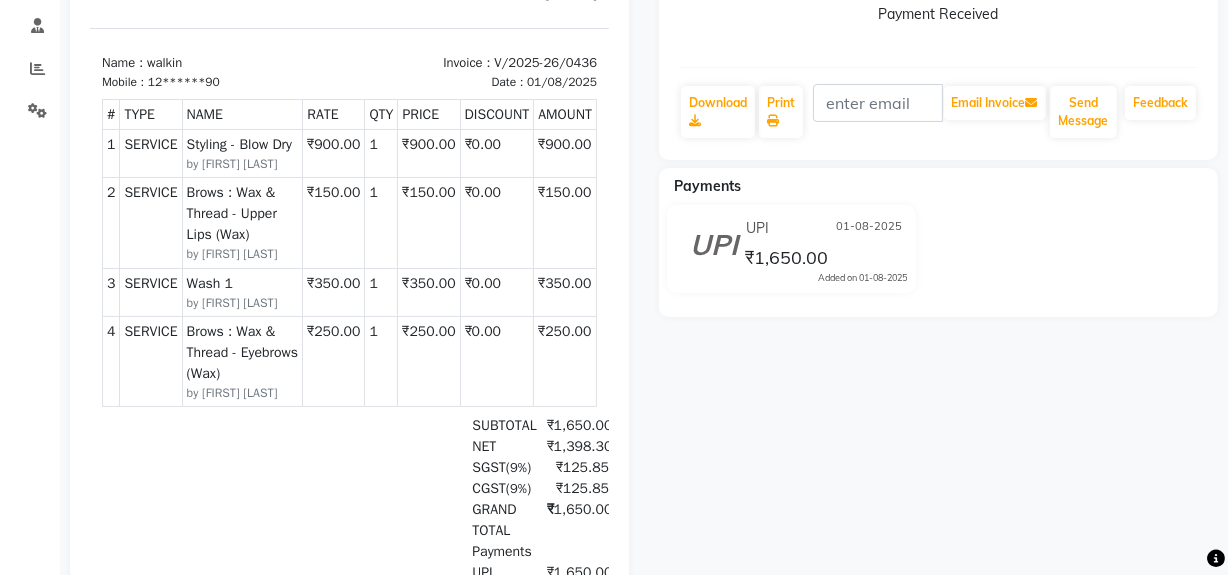 scroll, scrollTop: 363, scrollLeft: 0, axis: vertical 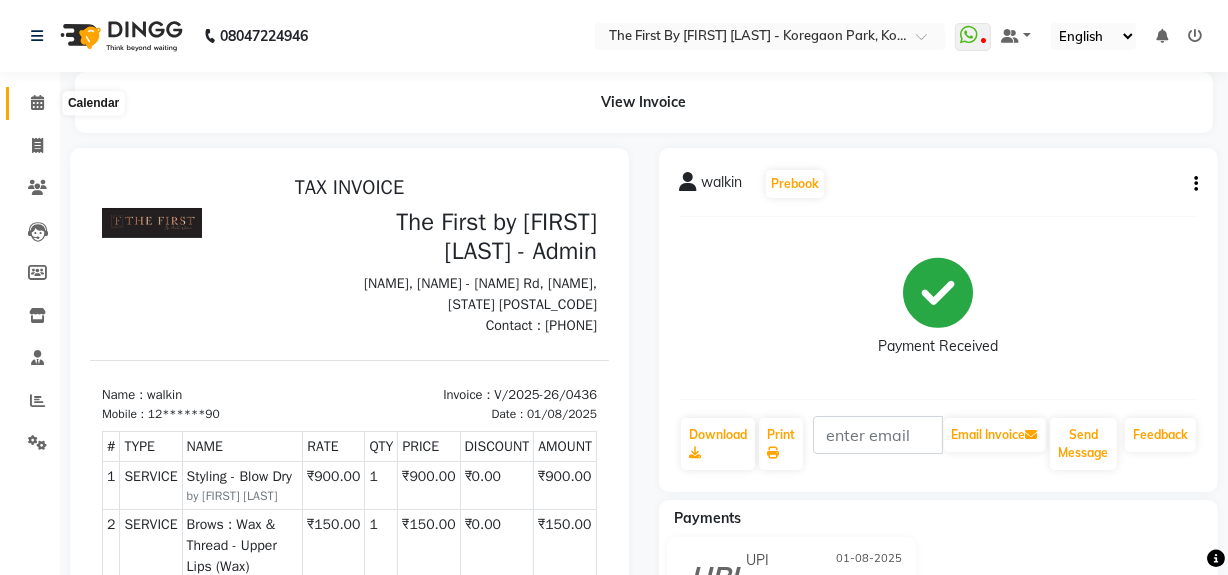 click 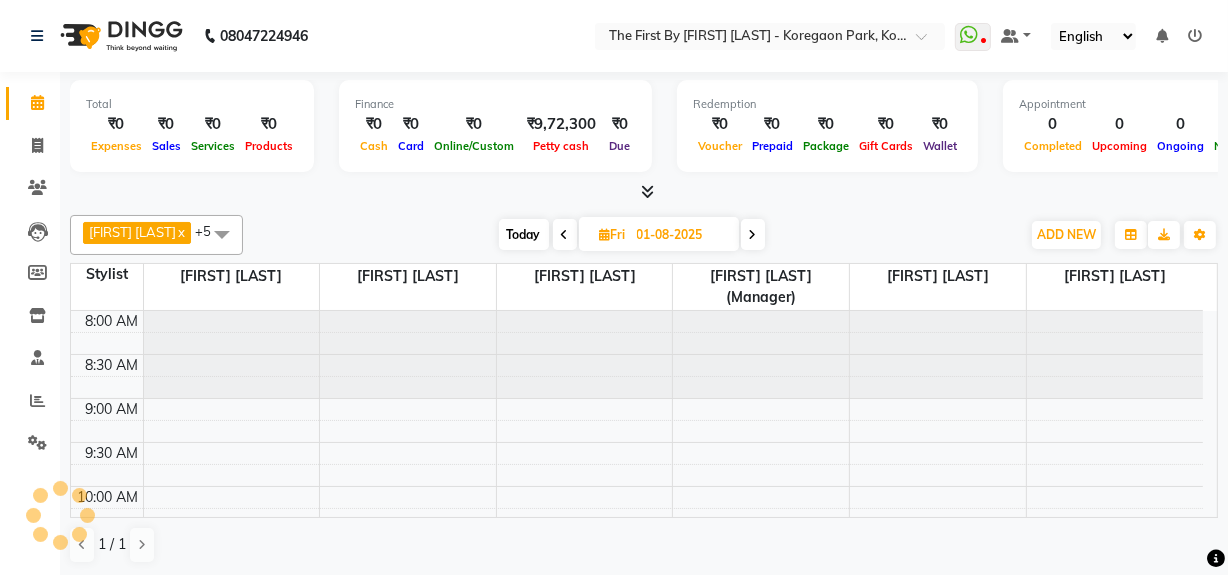 scroll, scrollTop: 263, scrollLeft: 0, axis: vertical 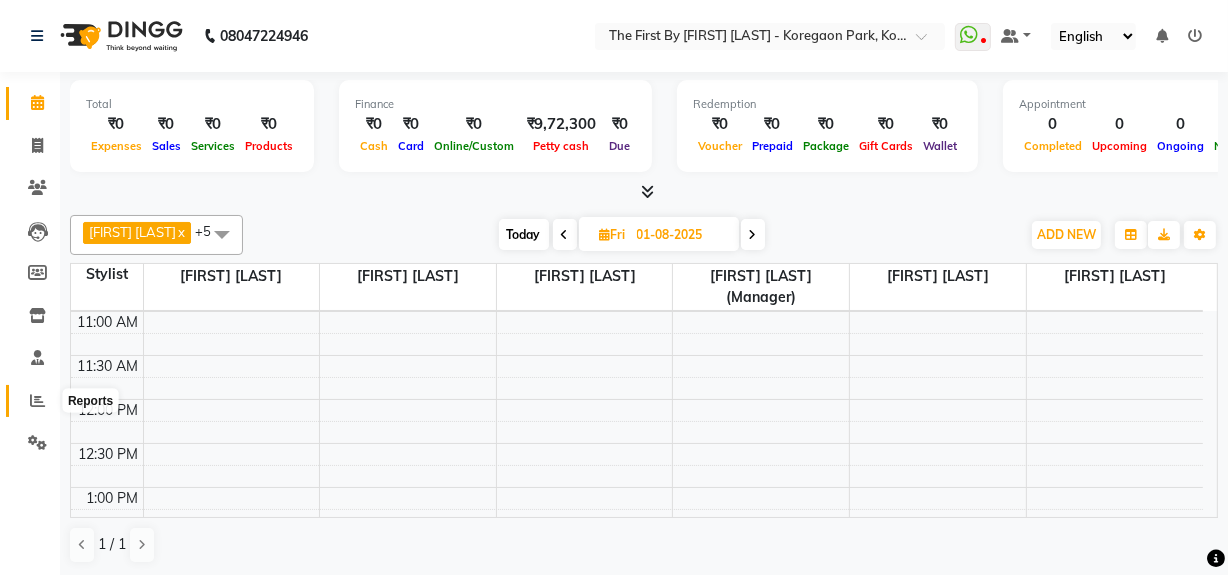 click 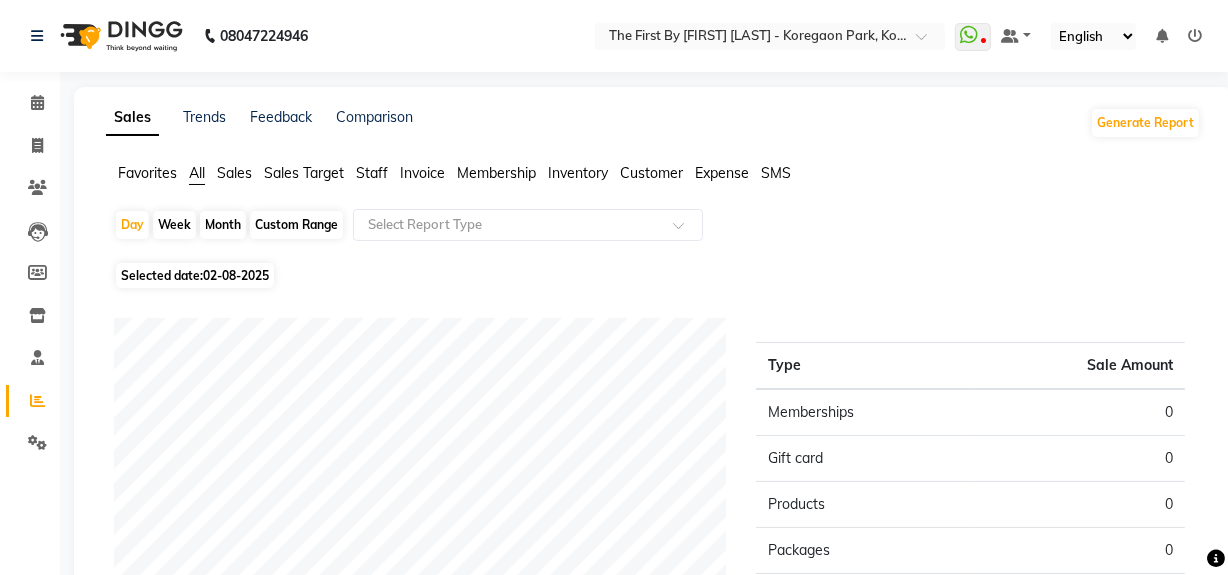 click on "02-08-2025" 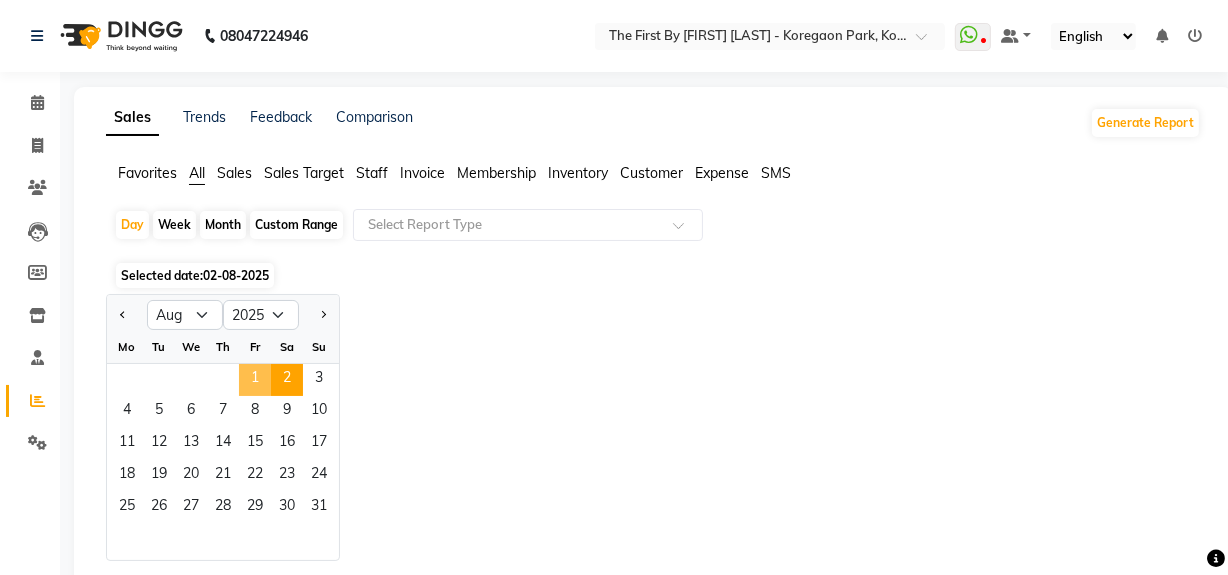 click on "1" 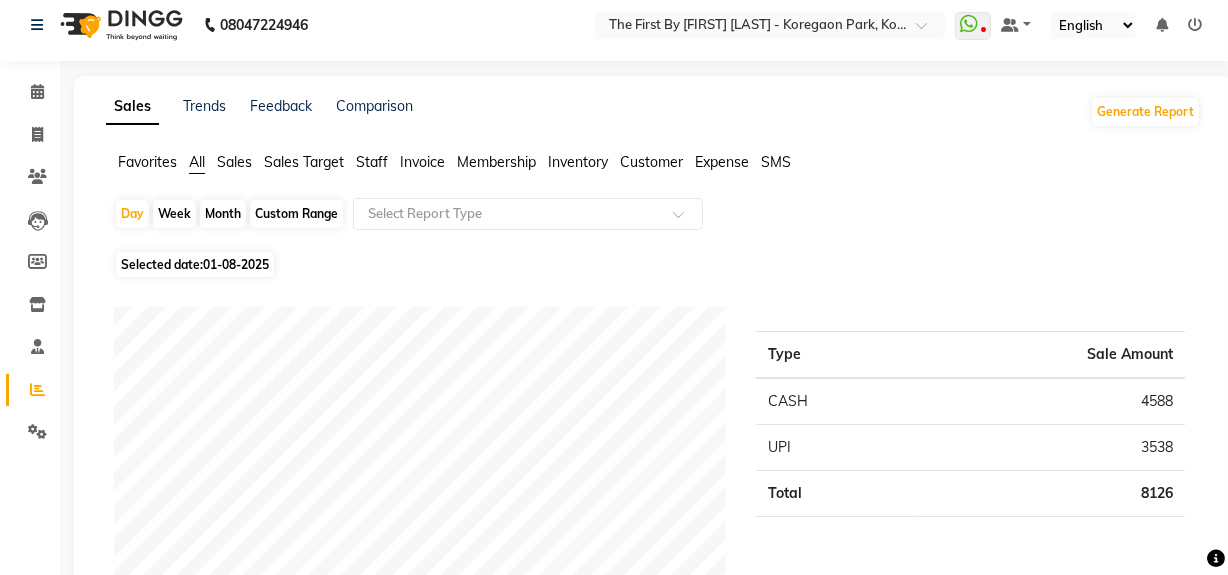 scroll, scrollTop: 0, scrollLeft: 0, axis: both 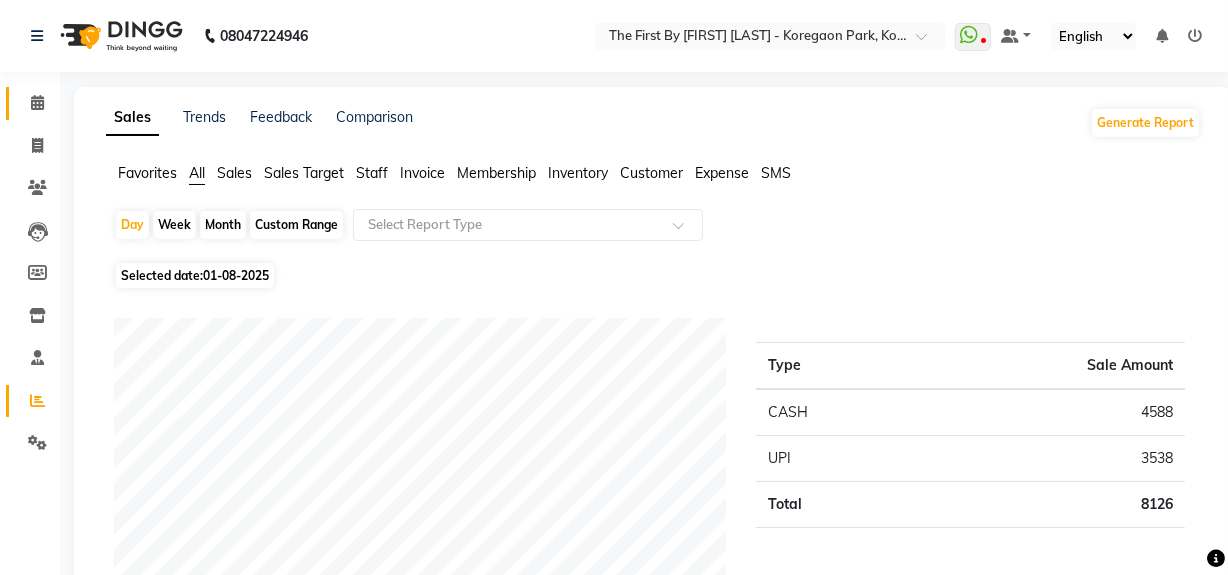 click on "Calendar" 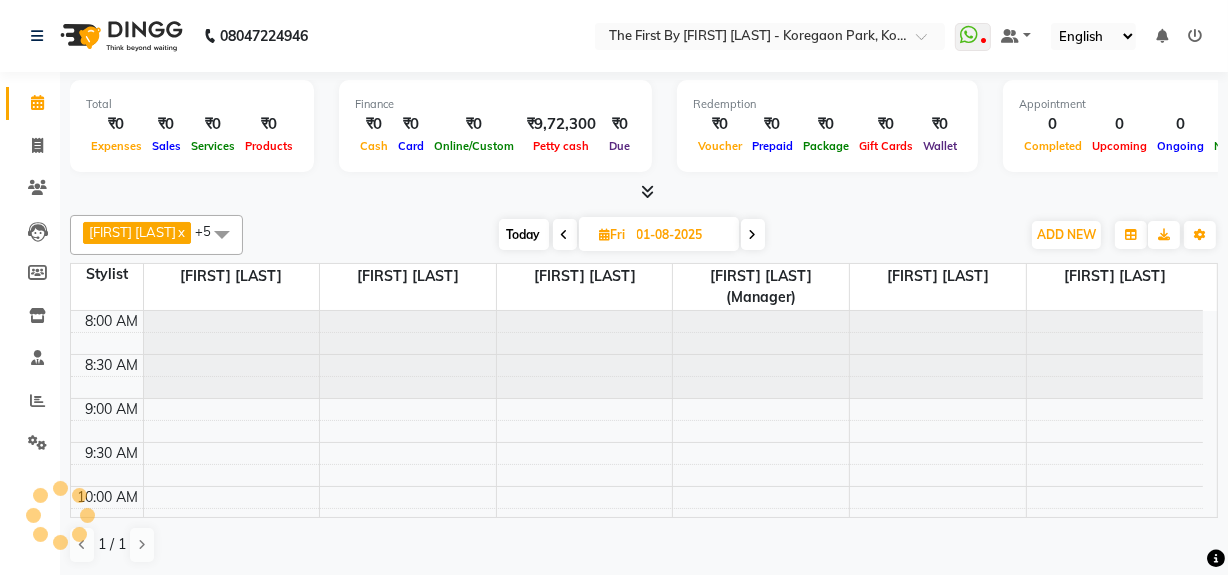 scroll, scrollTop: 0, scrollLeft: 0, axis: both 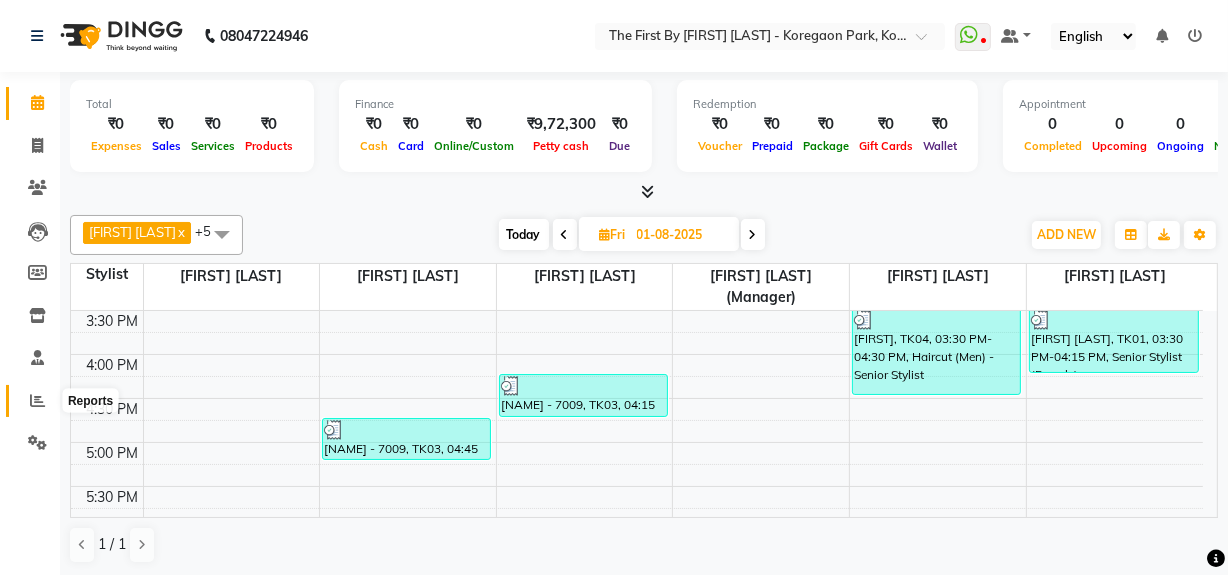 click 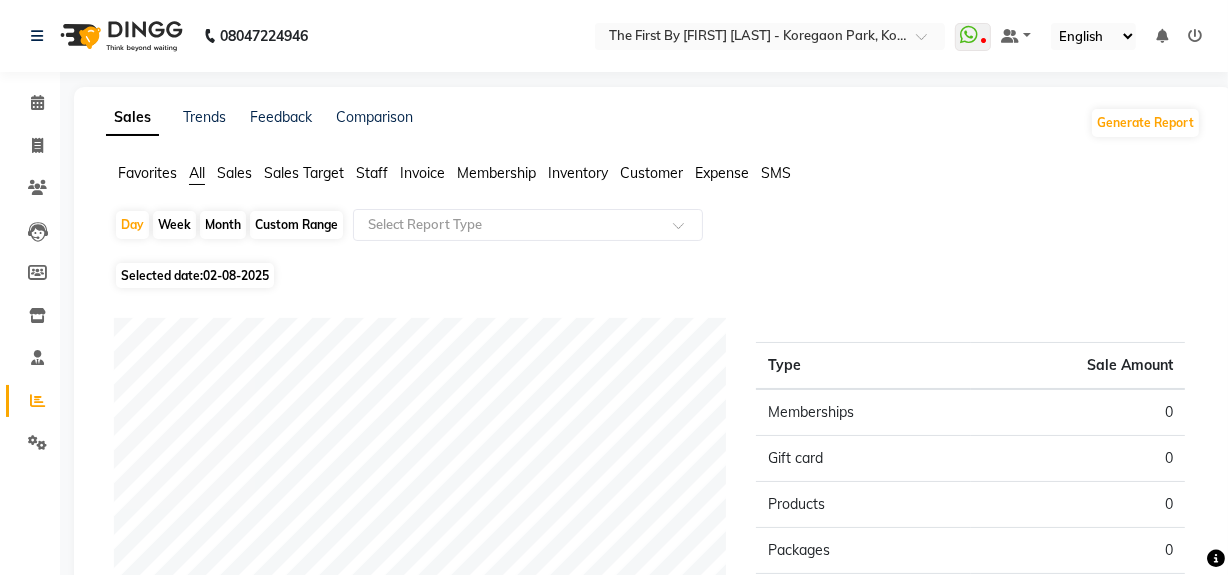 click on "Selected date:  02-08-2025" 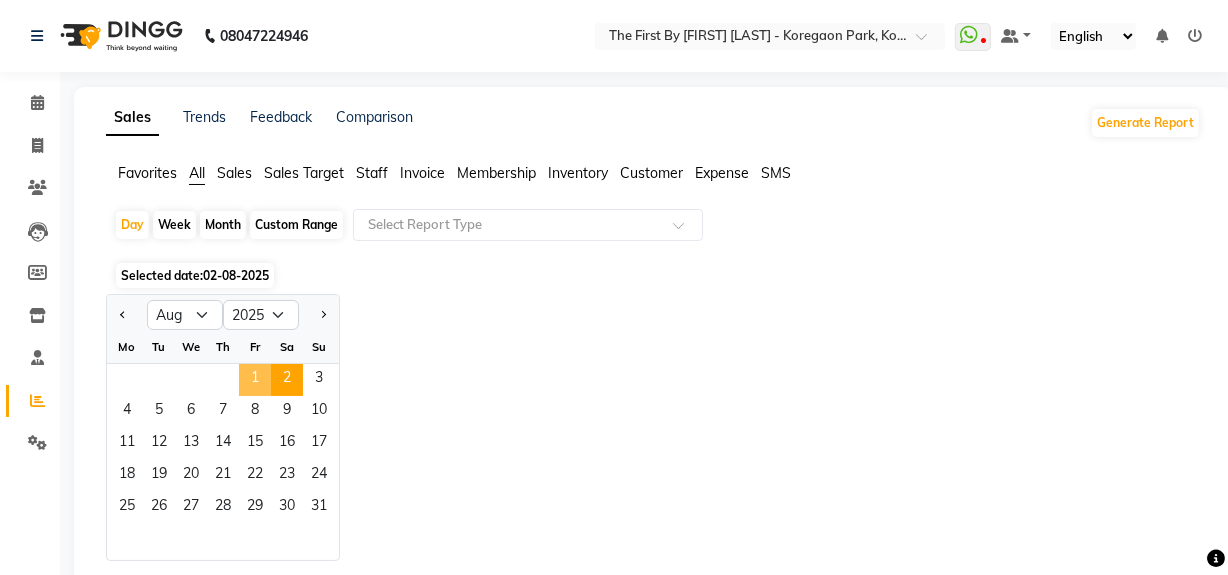 click on "Mo Tu We Th Fr Sa Su" 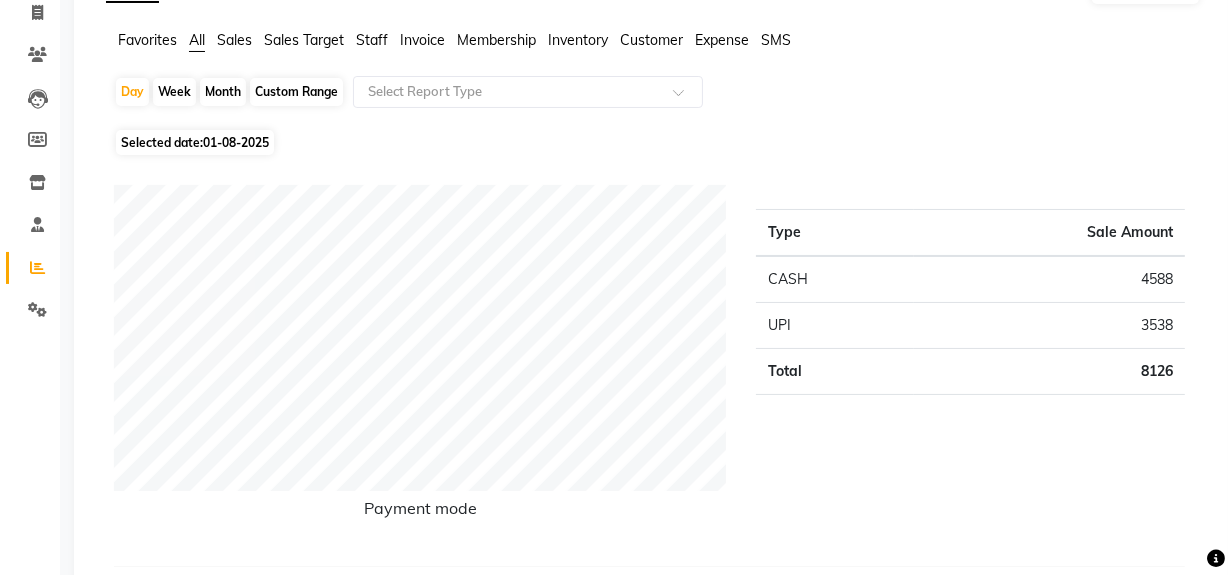scroll, scrollTop: 0, scrollLeft: 0, axis: both 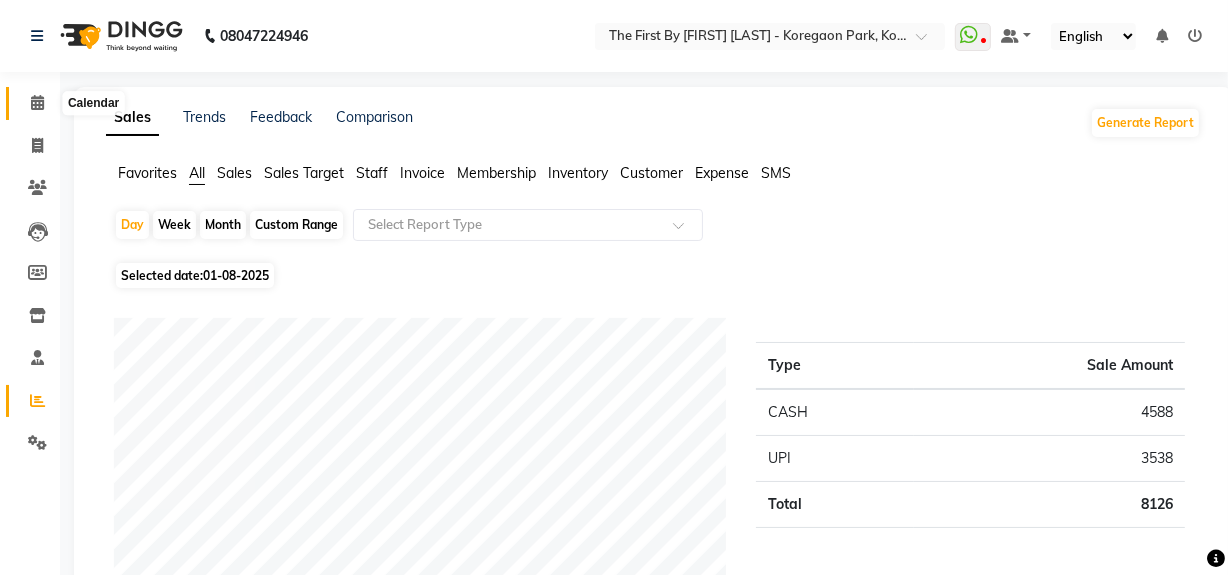 click 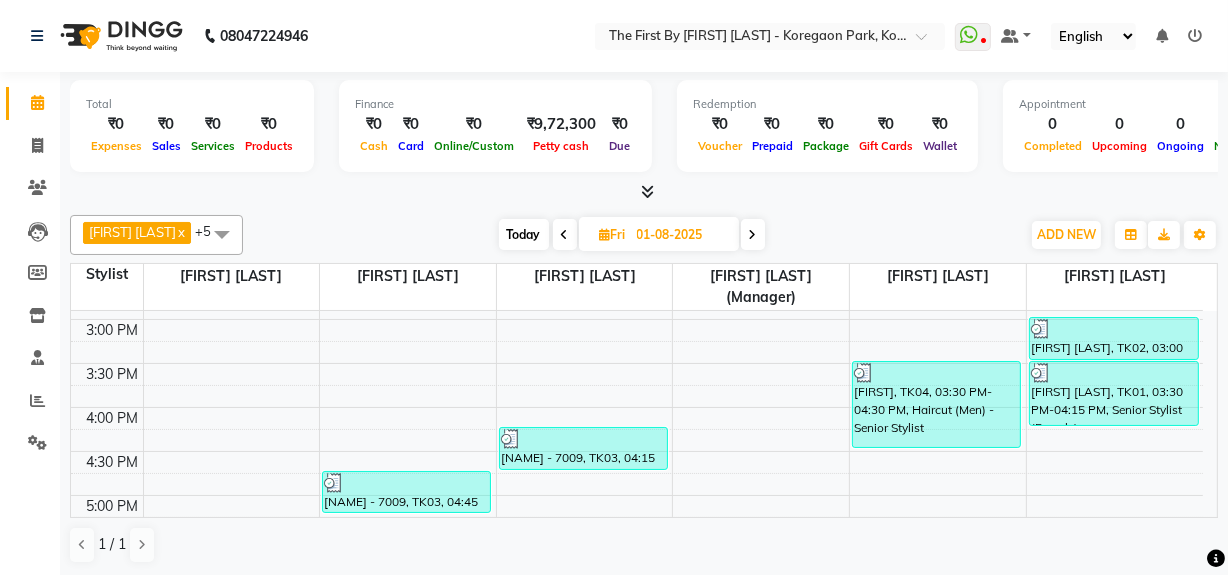 scroll, scrollTop: 660, scrollLeft: 0, axis: vertical 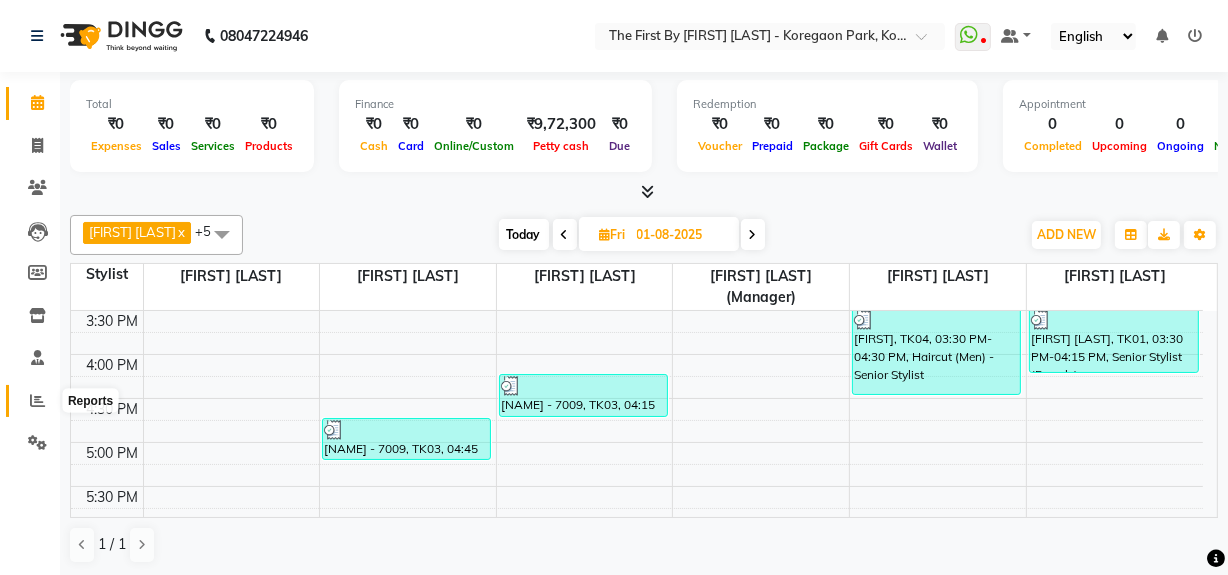 click 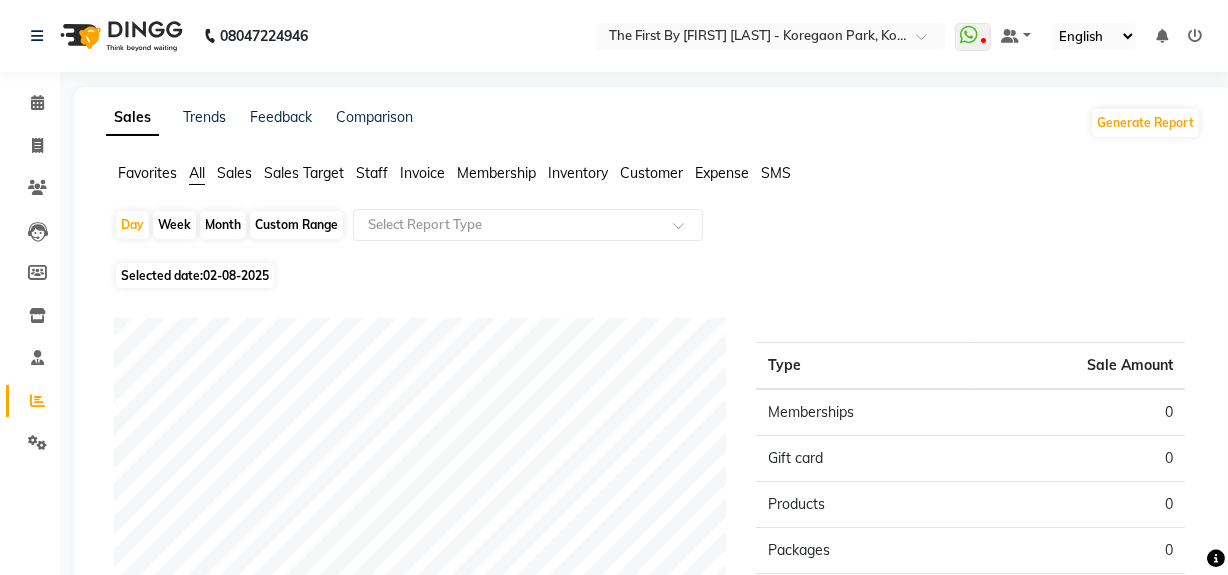 click on "Selected date:  02-08-2025" 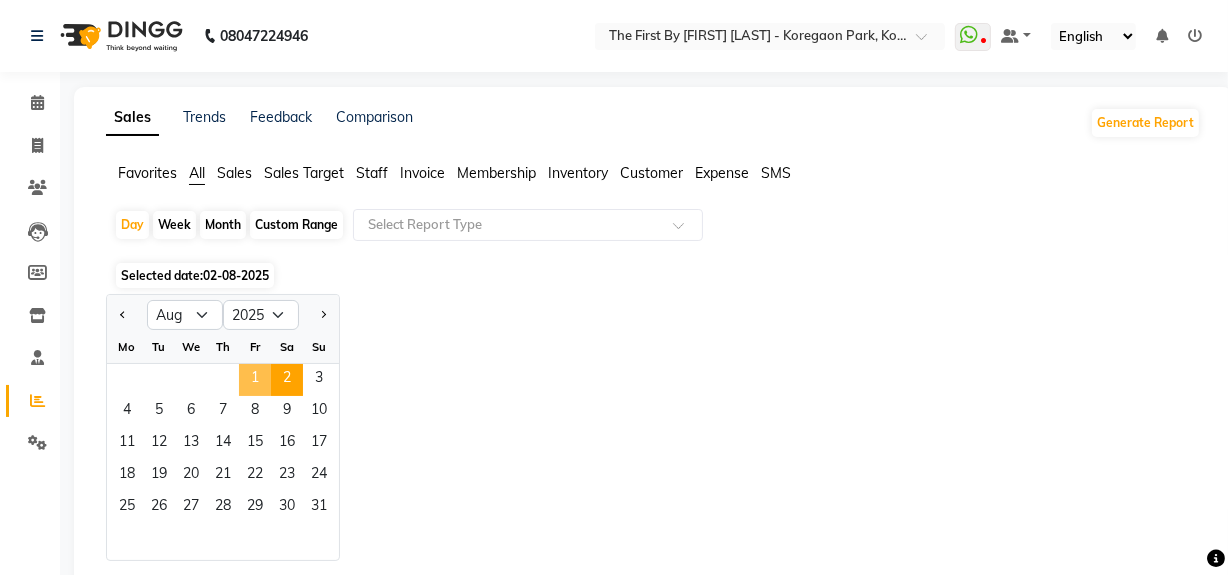 click on "1" 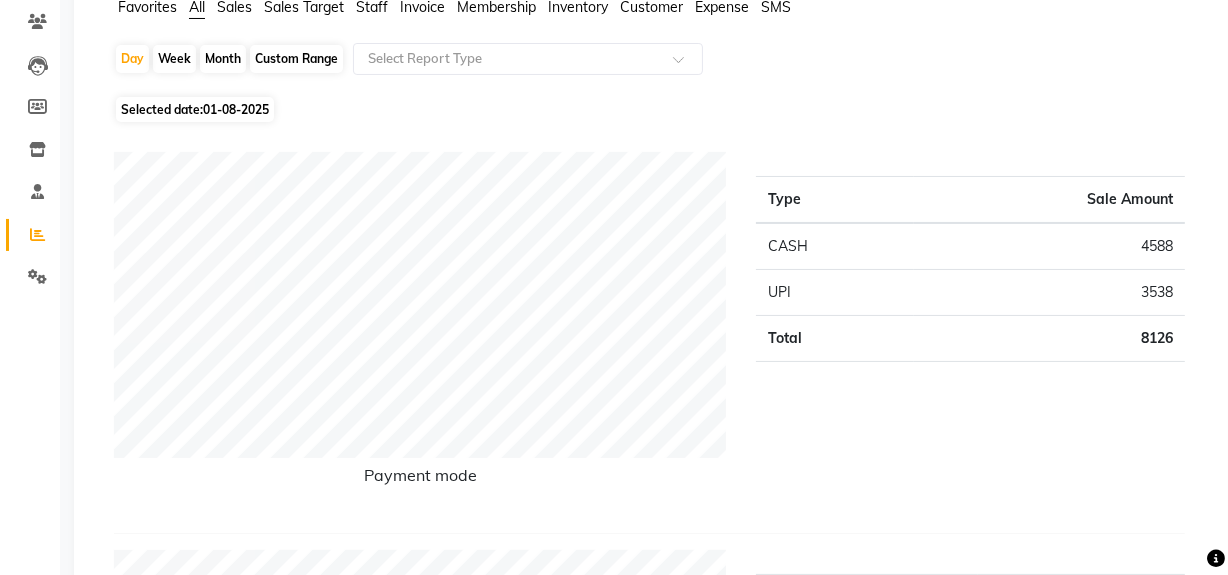 scroll, scrollTop: 0, scrollLeft: 0, axis: both 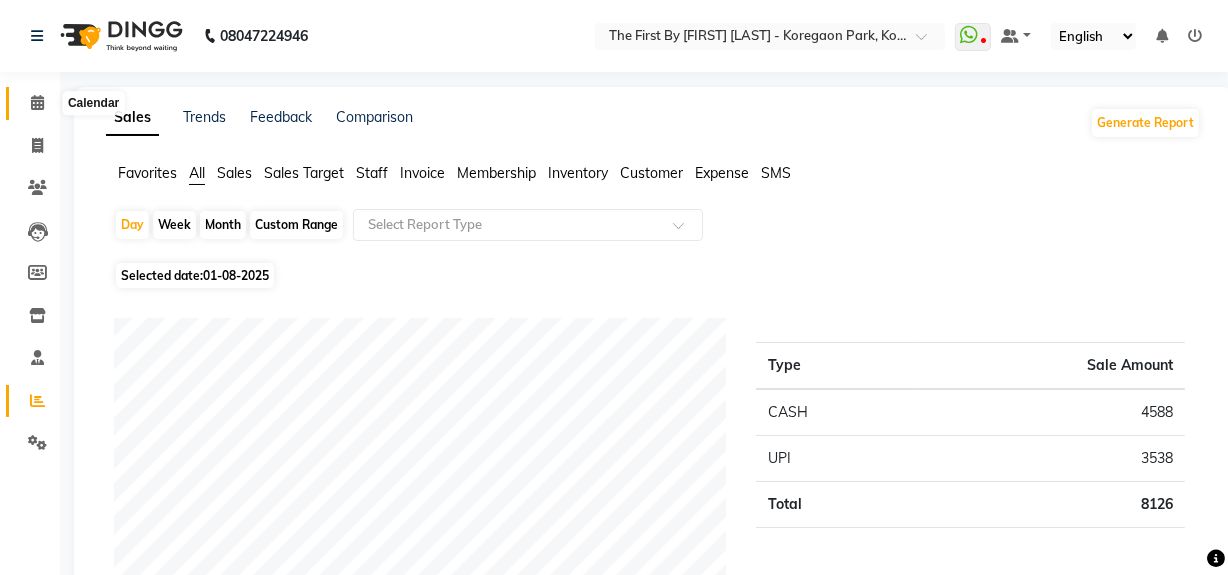 click 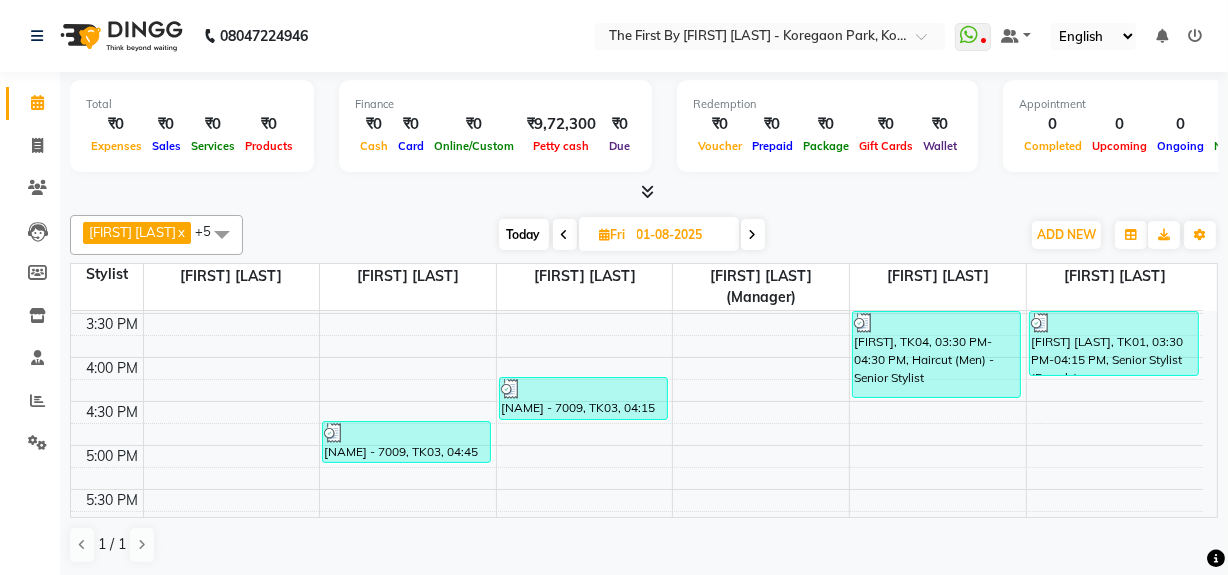 scroll, scrollTop: 636, scrollLeft: 0, axis: vertical 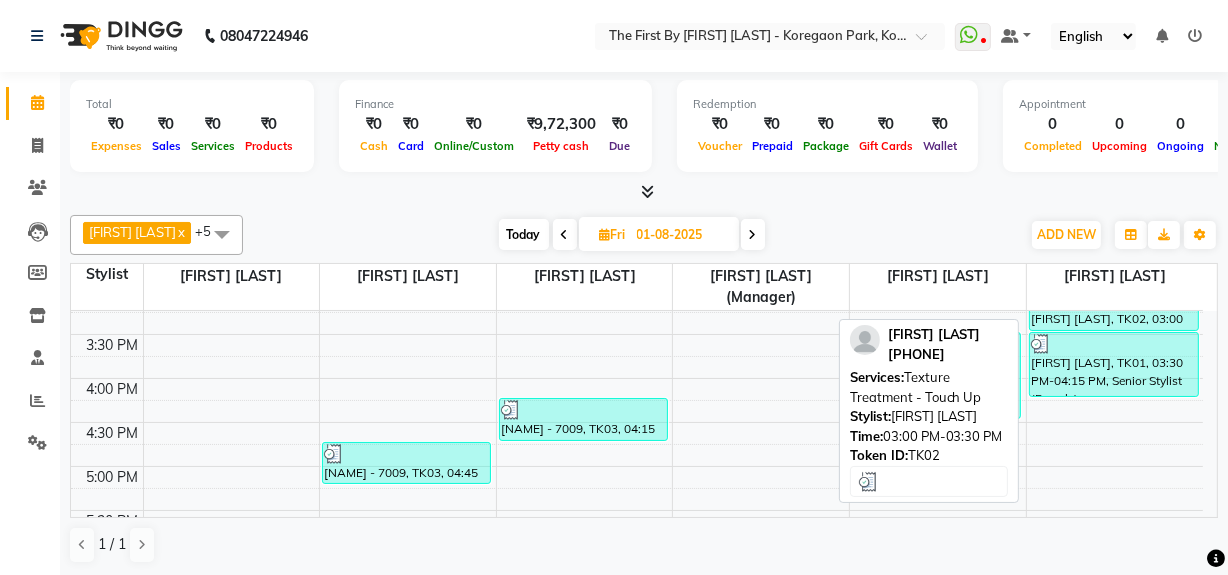 click on "[FIRST] [LAST], TK02, 03:00 PM-03:30 PM, Texture Treatment - Touch Up" at bounding box center [1114, 309] 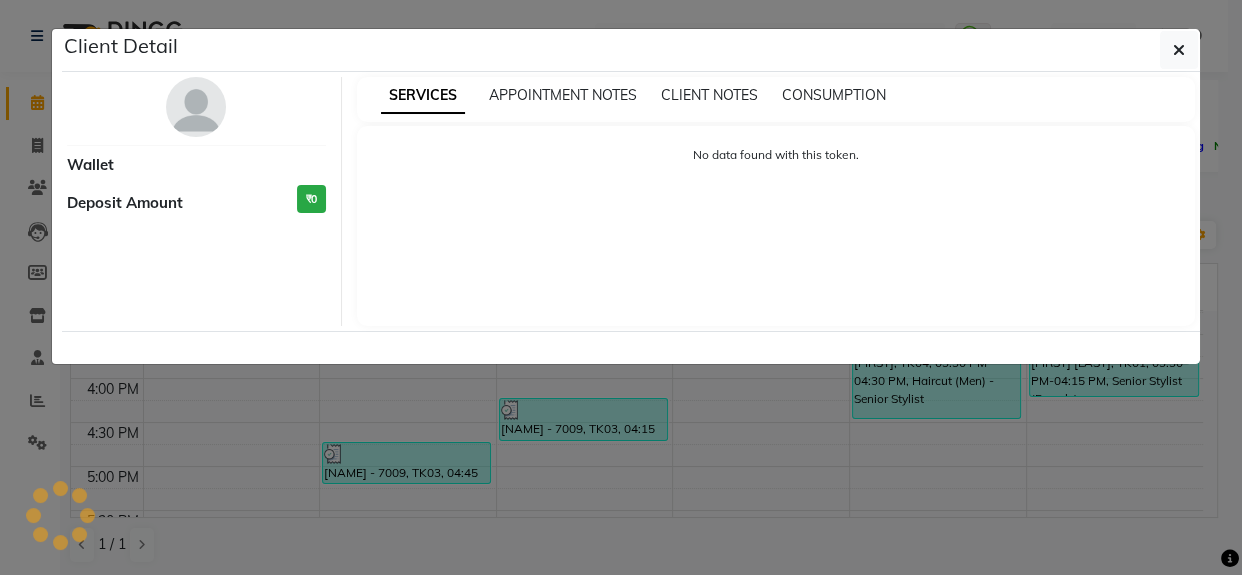 select on "3" 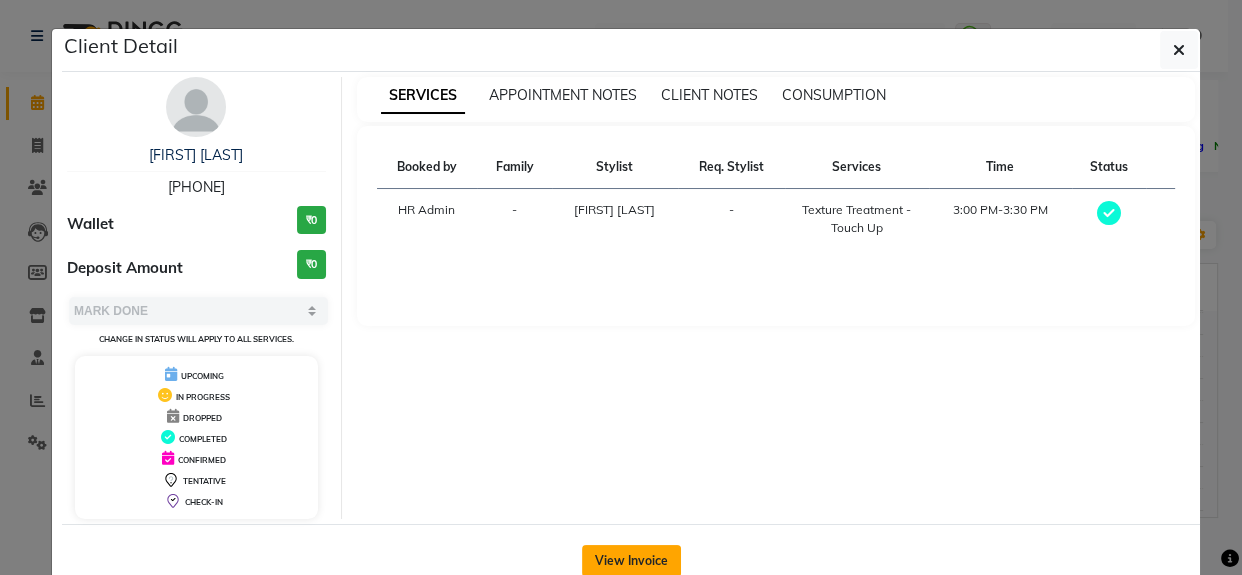 click on "View Invoice" 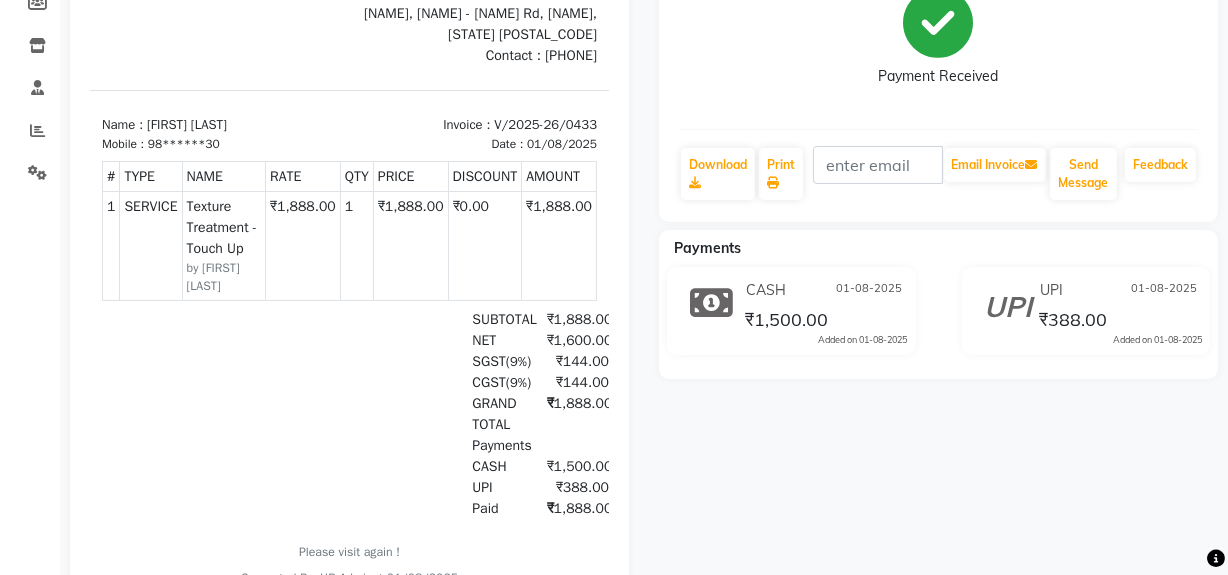 scroll, scrollTop: 272, scrollLeft: 0, axis: vertical 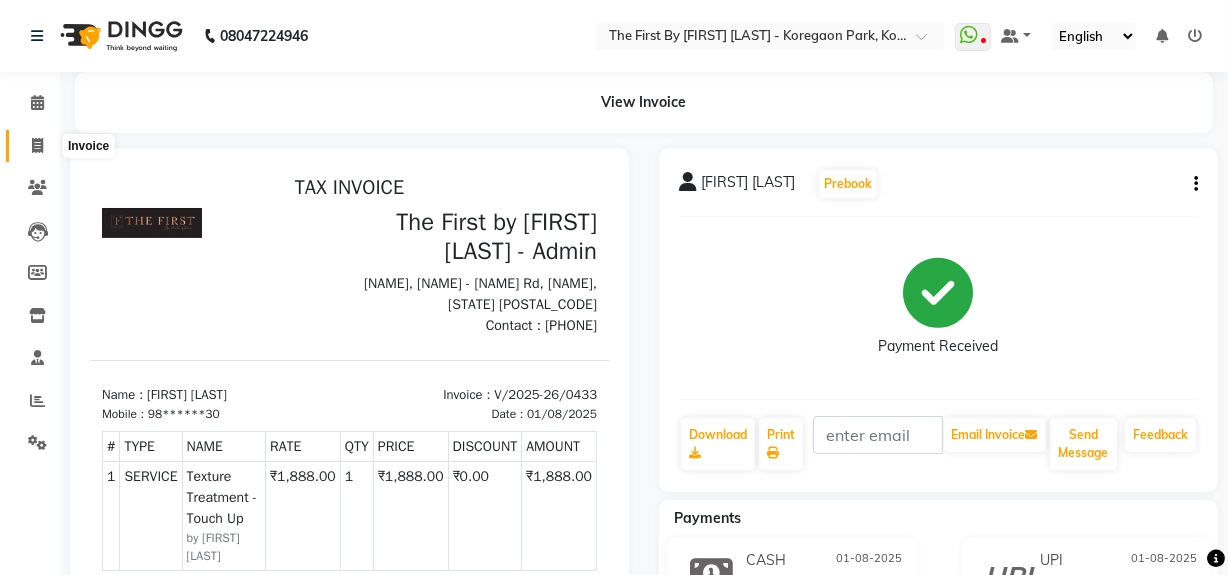 click 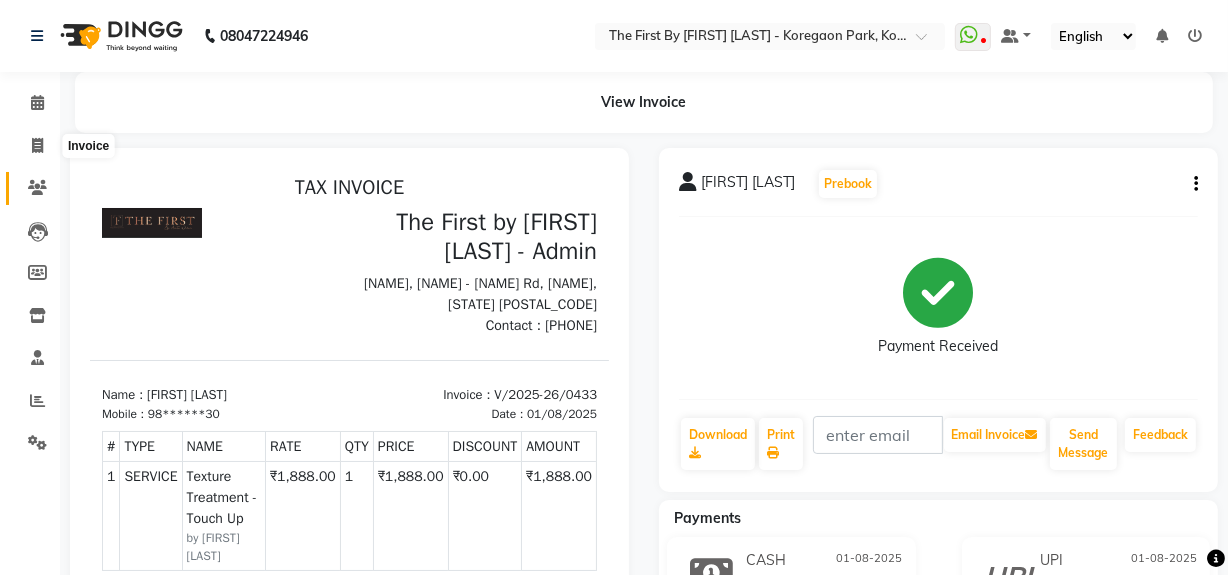 select on "6407" 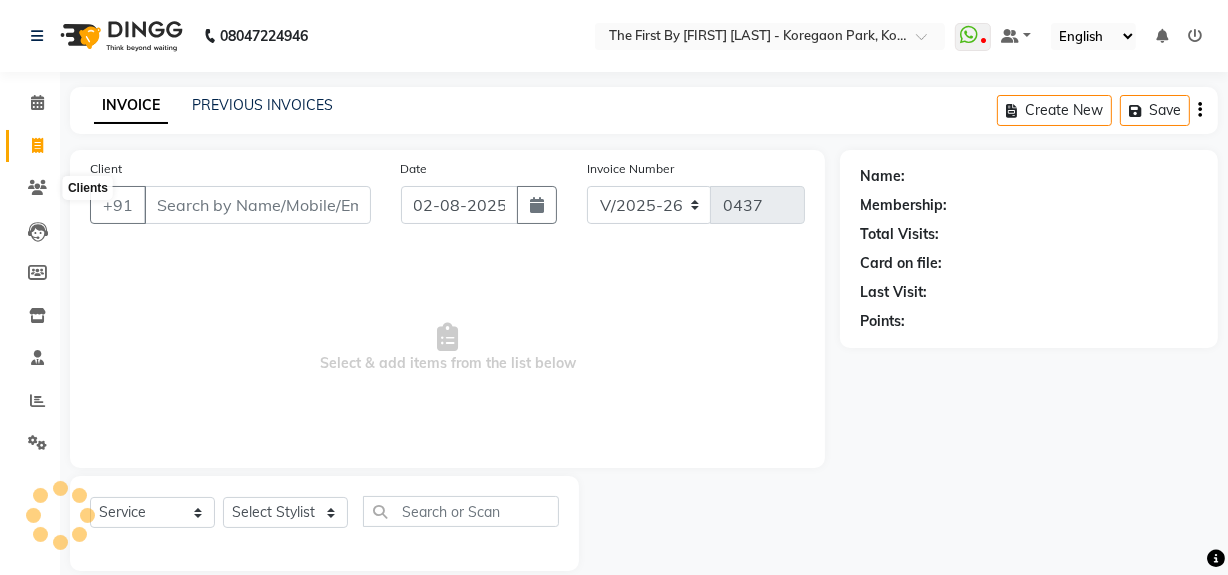 scroll, scrollTop: 26, scrollLeft: 0, axis: vertical 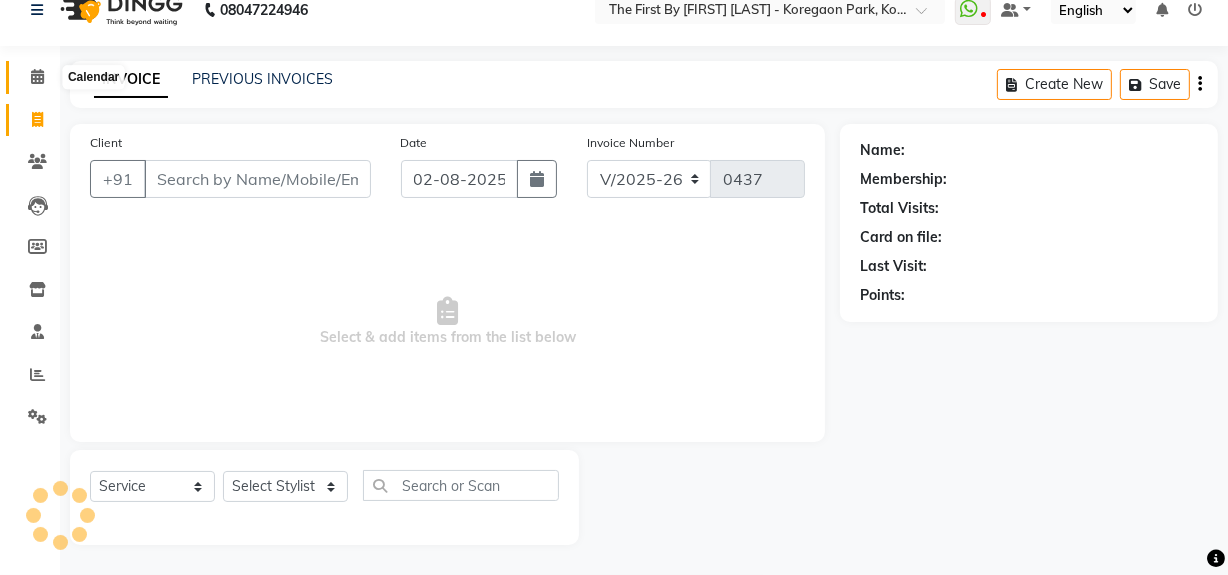 click 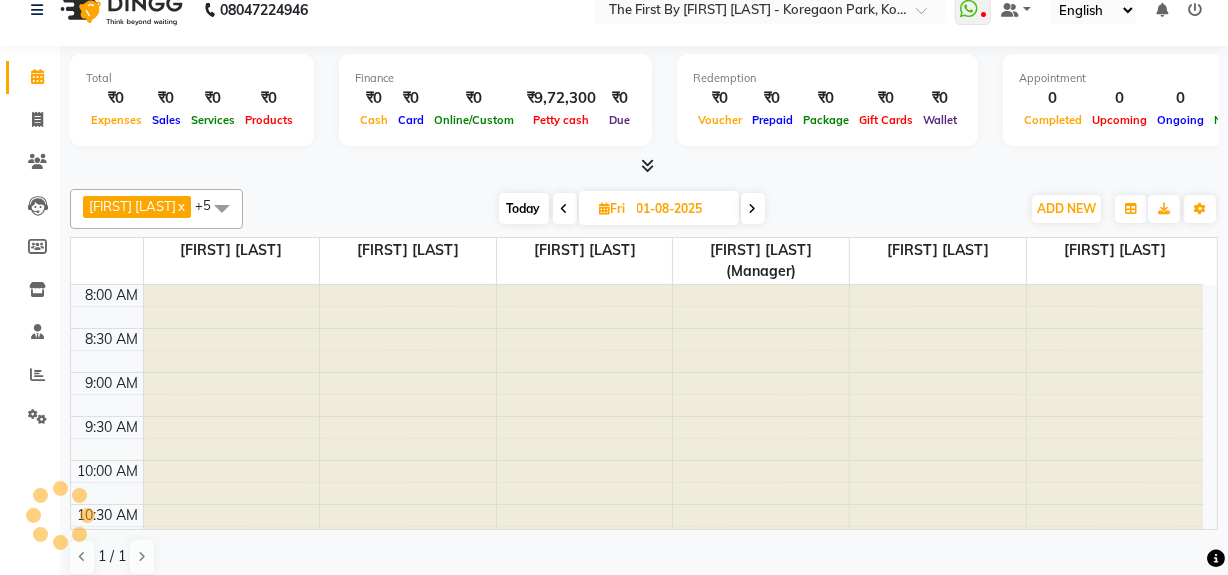 scroll, scrollTop: 0, scrollLeft: 0, axis: both 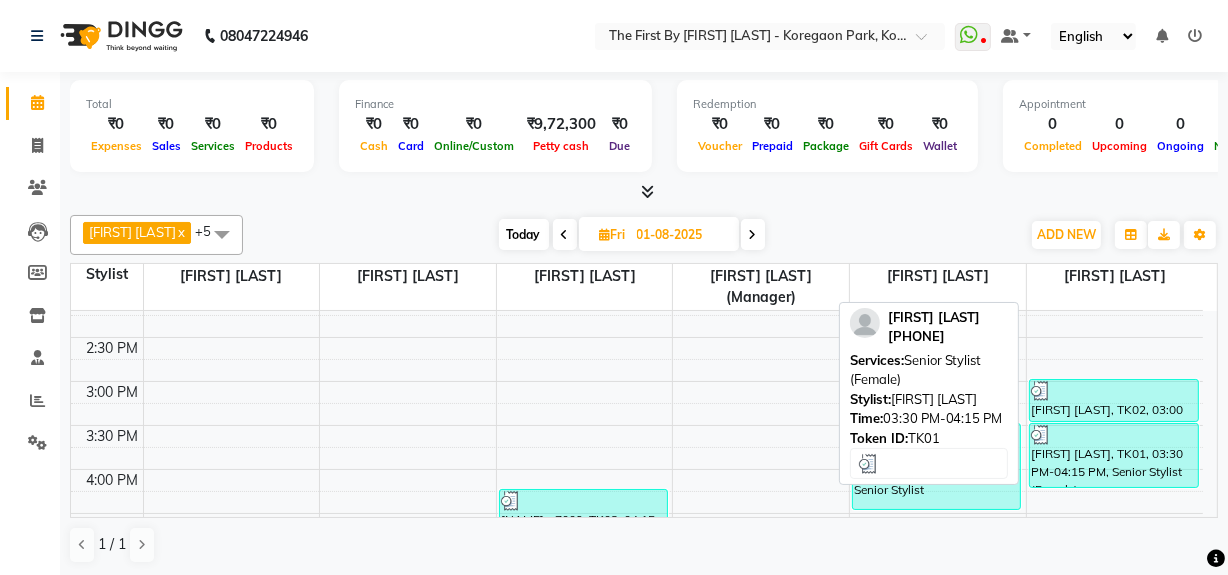 click on "[FIRST] [LAST], TK01, 03:30 PM-04:15 PM, Senior Stylist (Female)" at bounding box center (1114, 455) 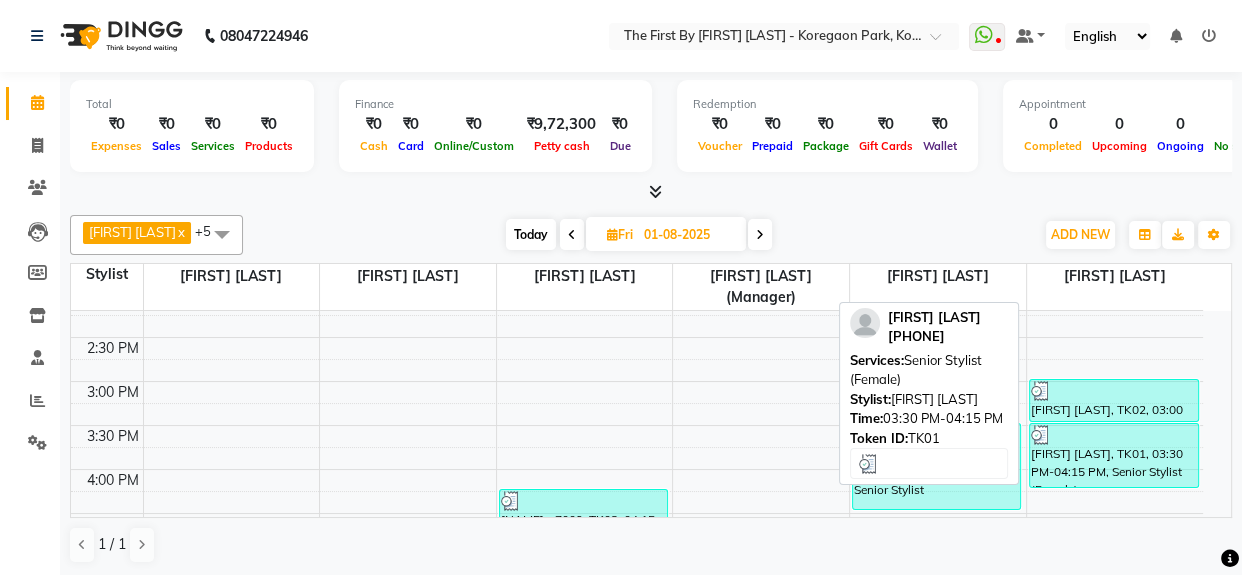 select on "3" 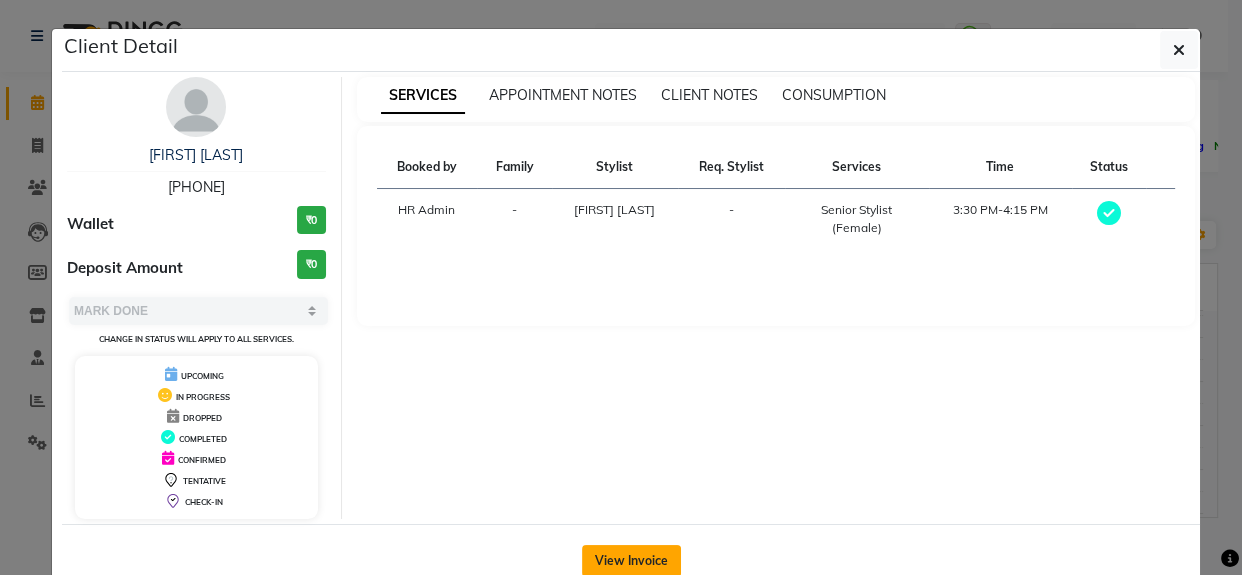 click on "View Invoice" 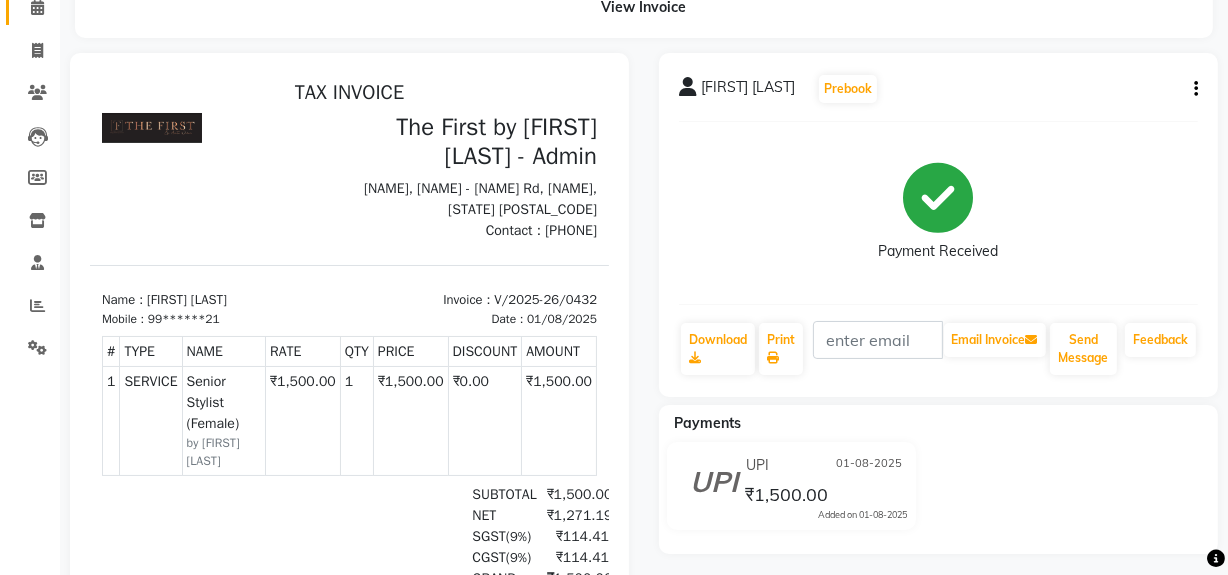 scroll, scrollTop: 0, scrollLeft: 0, axis: both 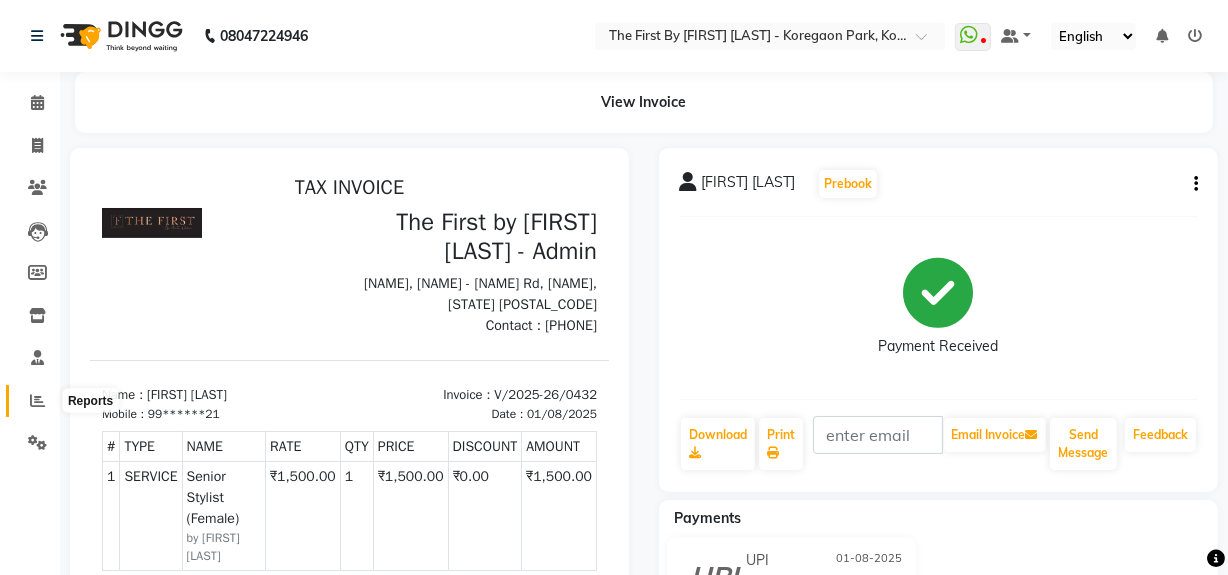 click 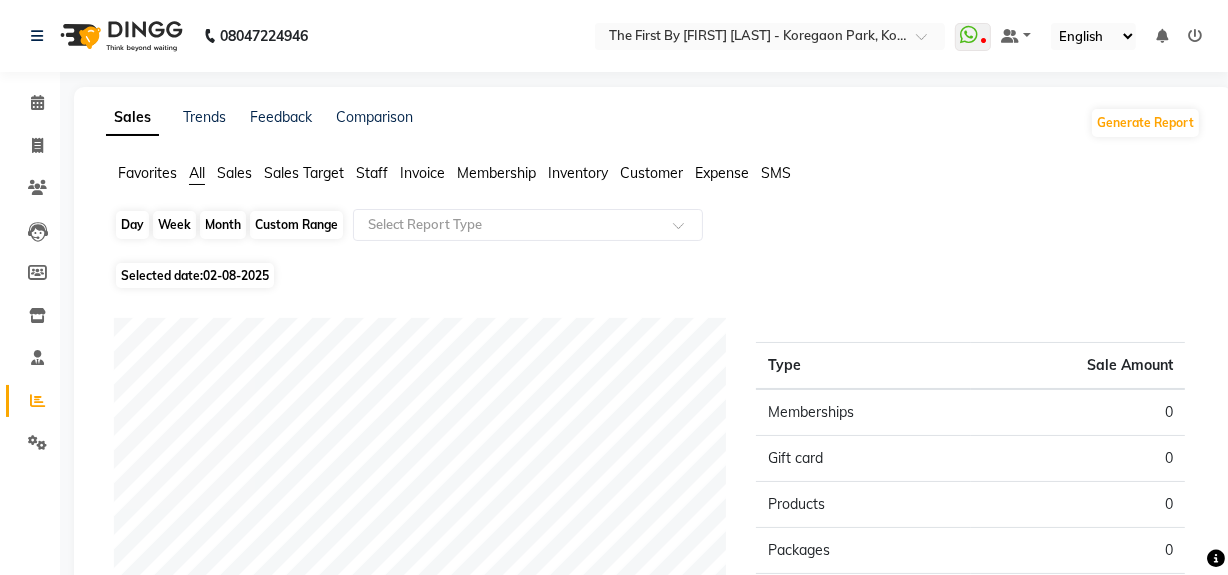 click on "Day" 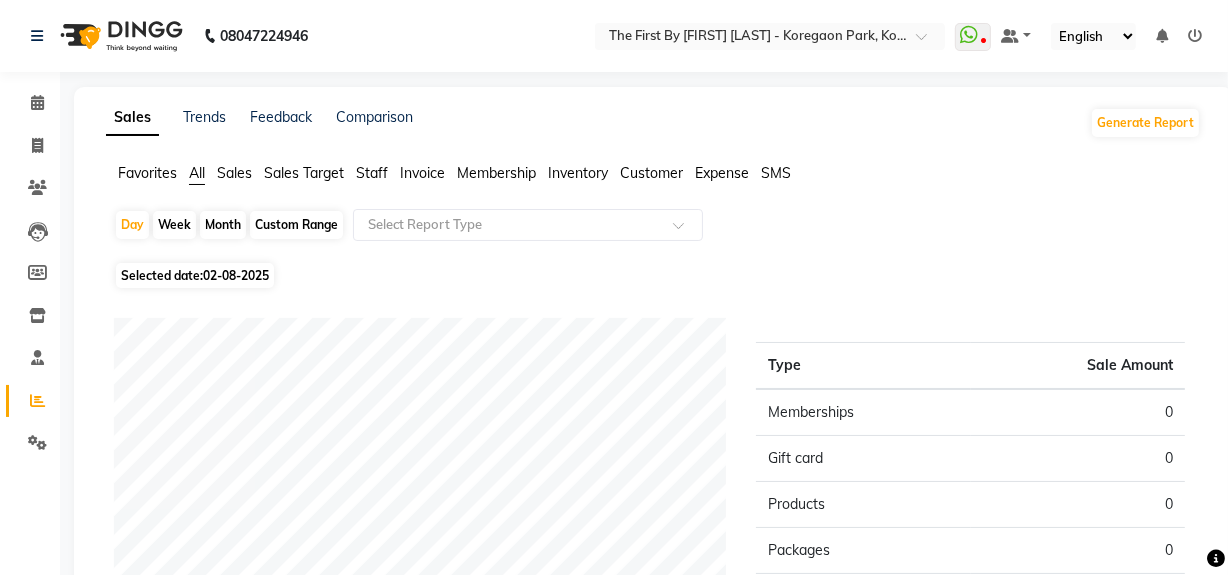 select on "8" 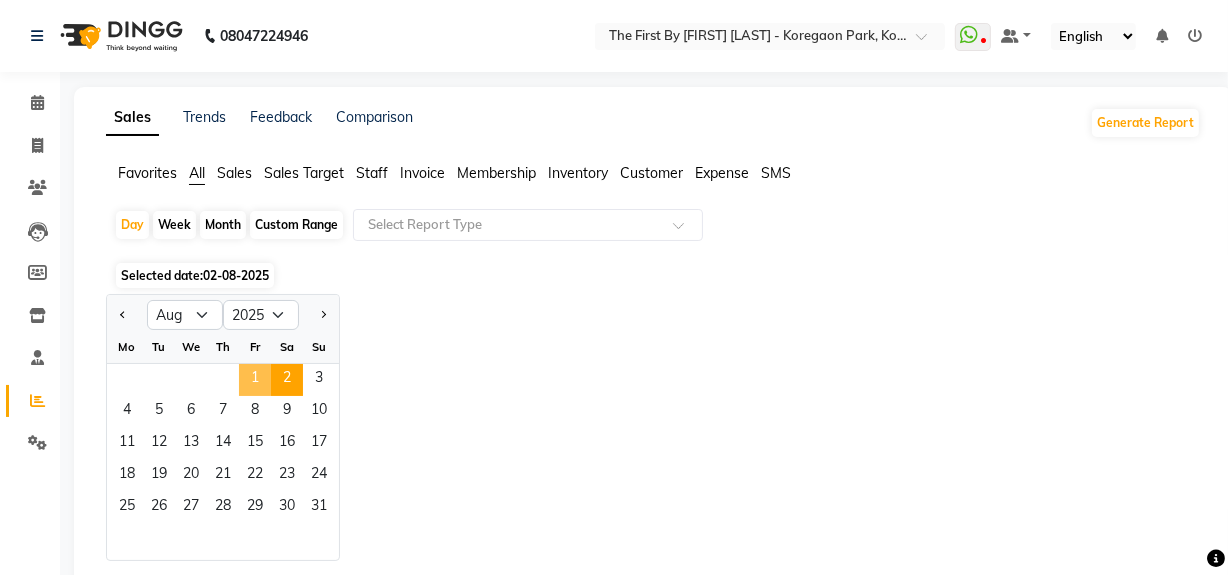 click on "1" 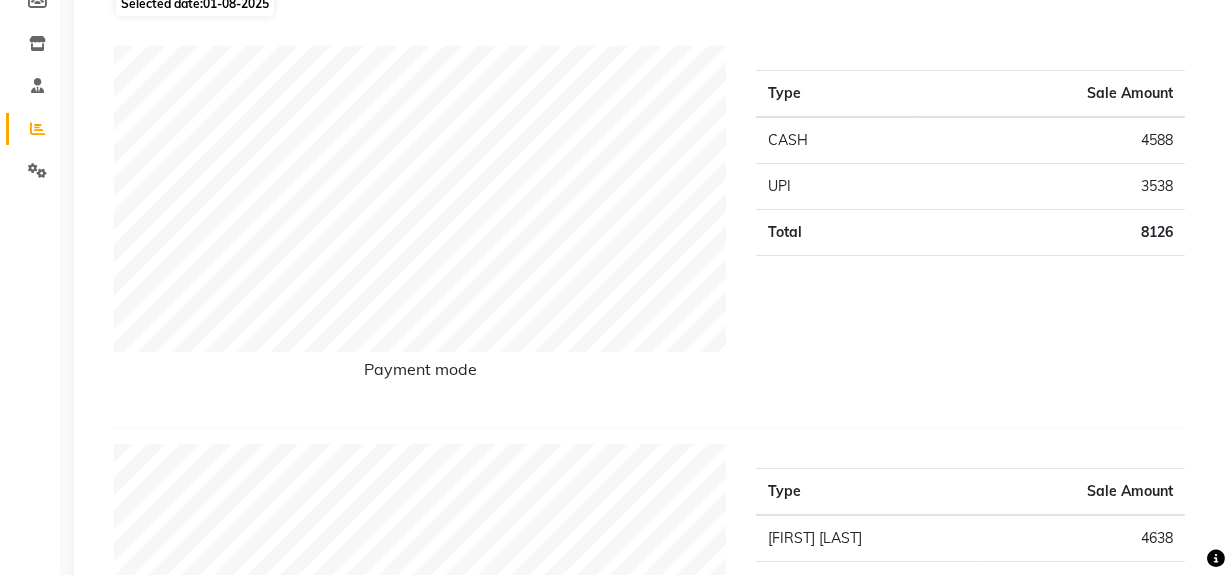 scroll, scrollTop: 0, scrollLeft: 0, axis: both 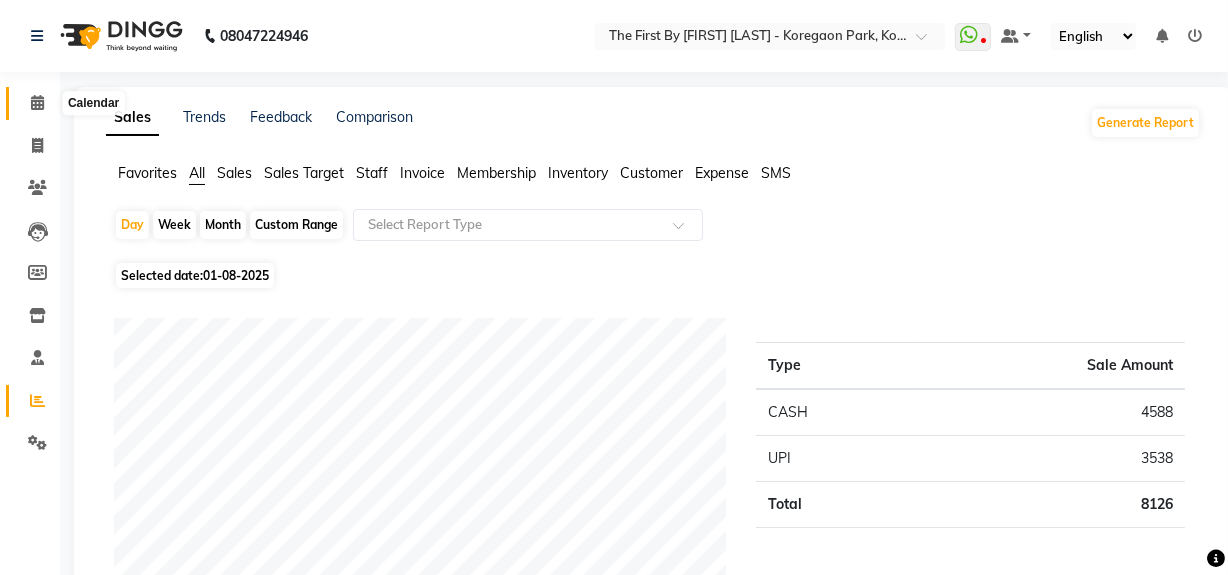 click 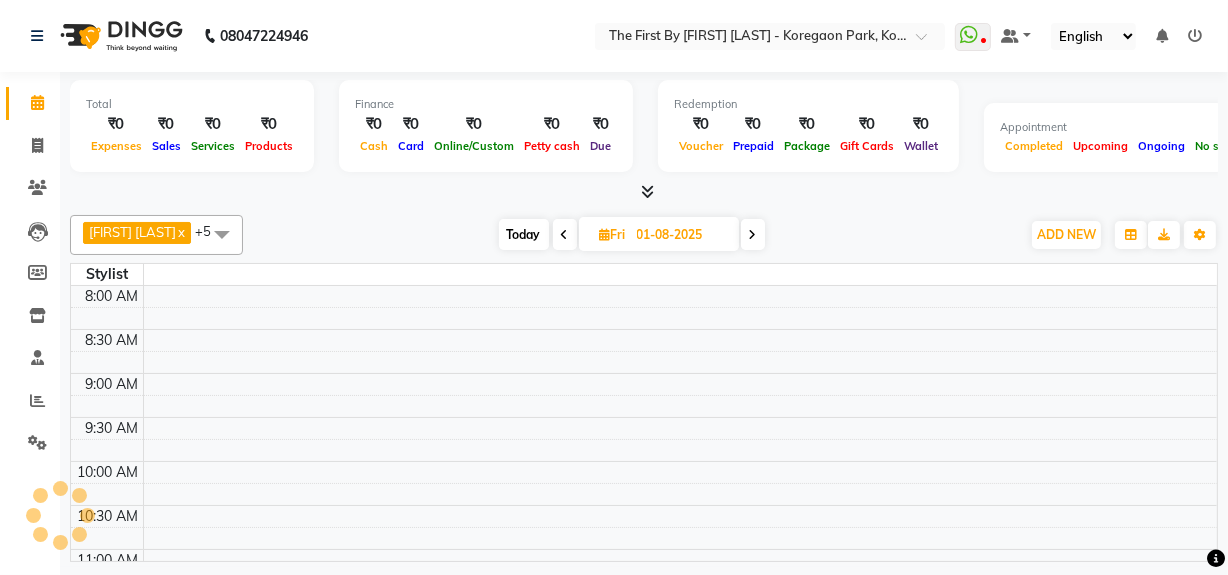 scroll, scrollTop: 0, scrollLeft: 0, axis: both 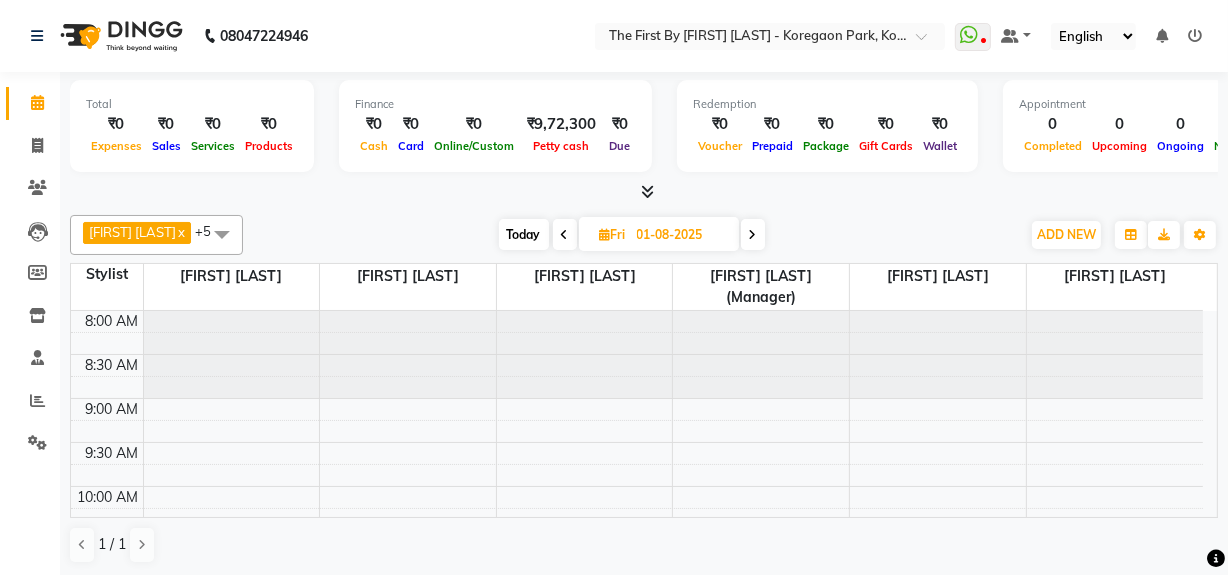 click on "01-08-2025" at bounding box center [681, 235] 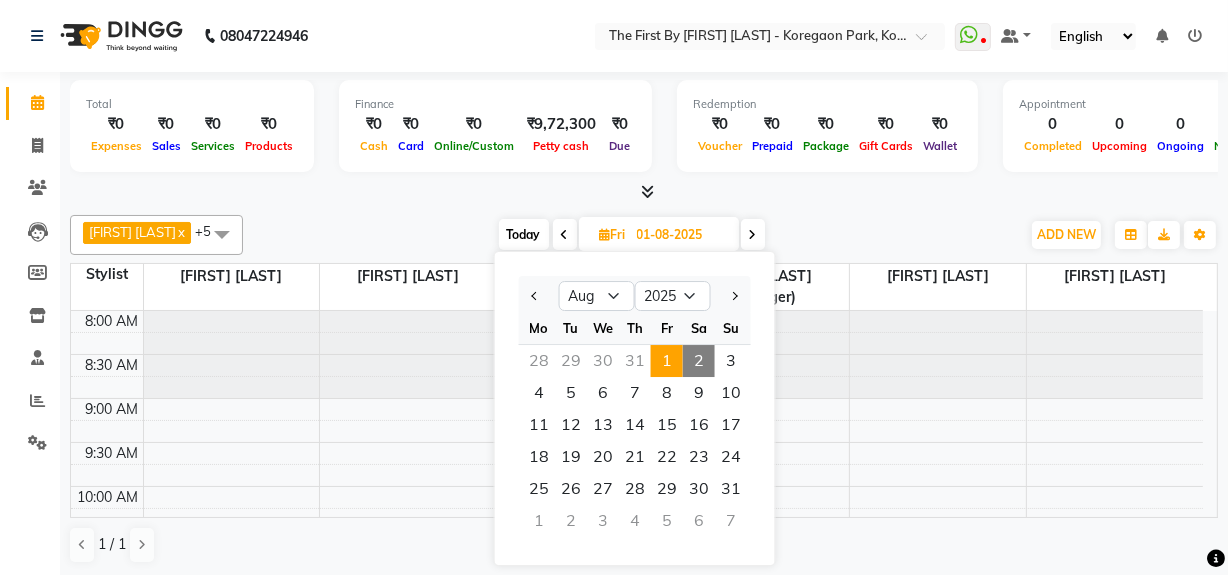 click on "2" at bounding box center (699, 361) 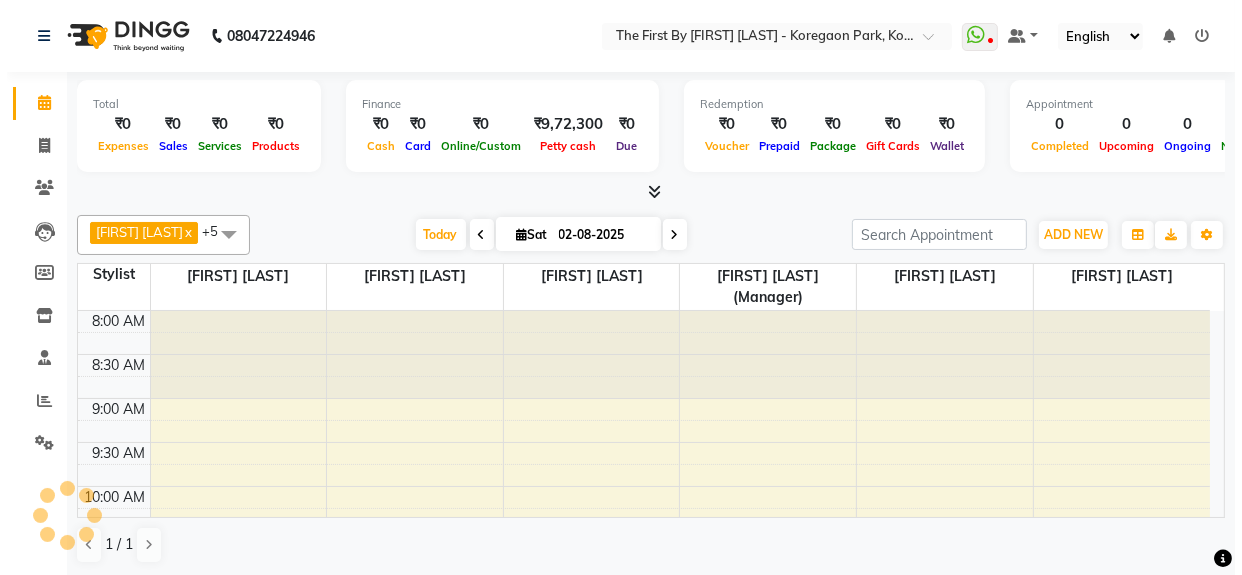 scroll, scrollTop: 263, scrollLeft: 0, axis: vertical 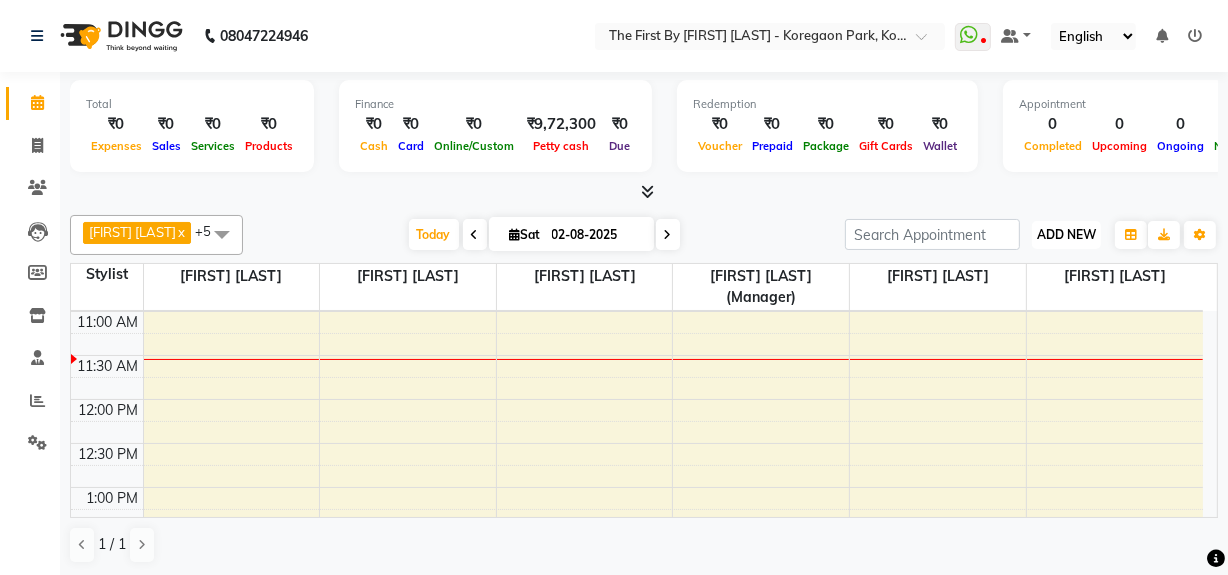 click on "ADD NEW Toggle Dropdown" at bounding box center [1066, 235] 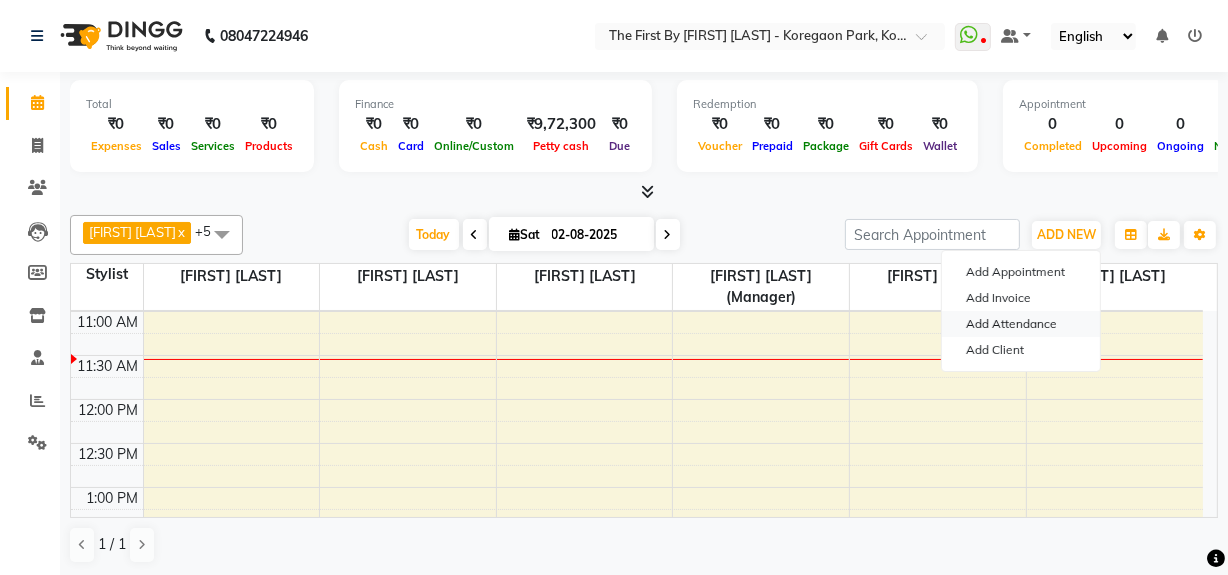 click on "Add Attendance" at bounding box center [1021, 324] 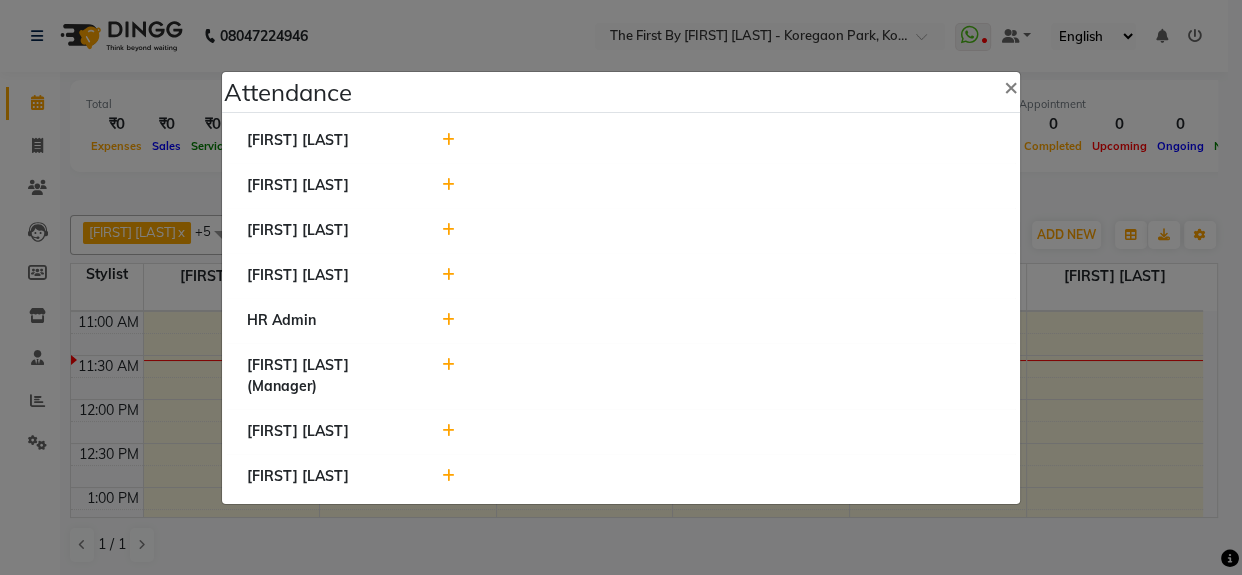 click 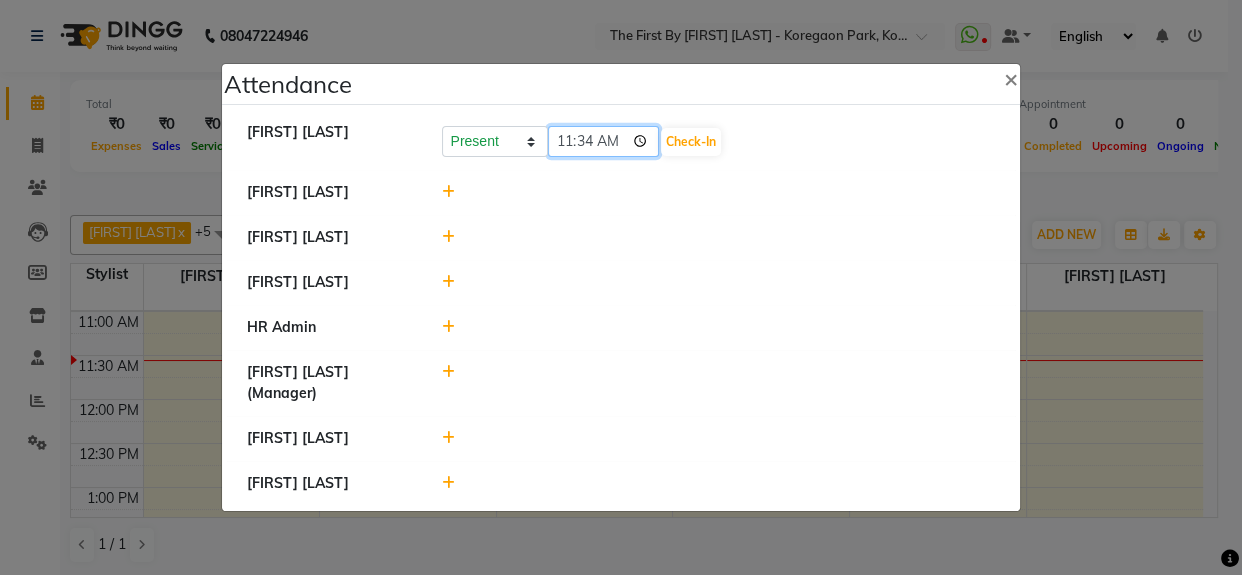 click on "11:34" 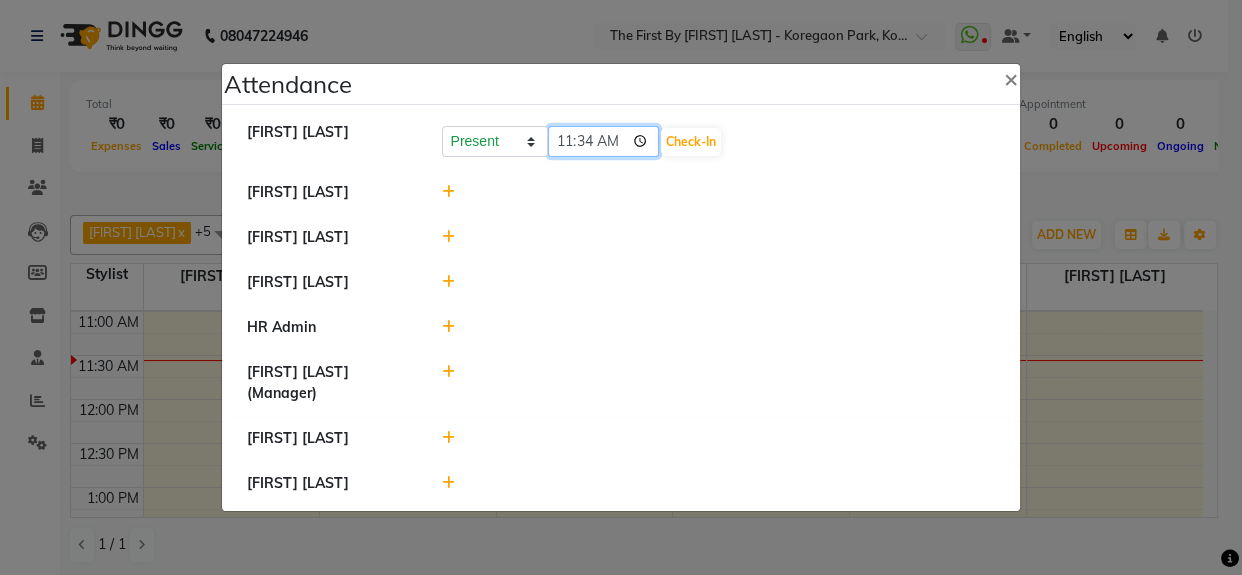 type on "11:00" 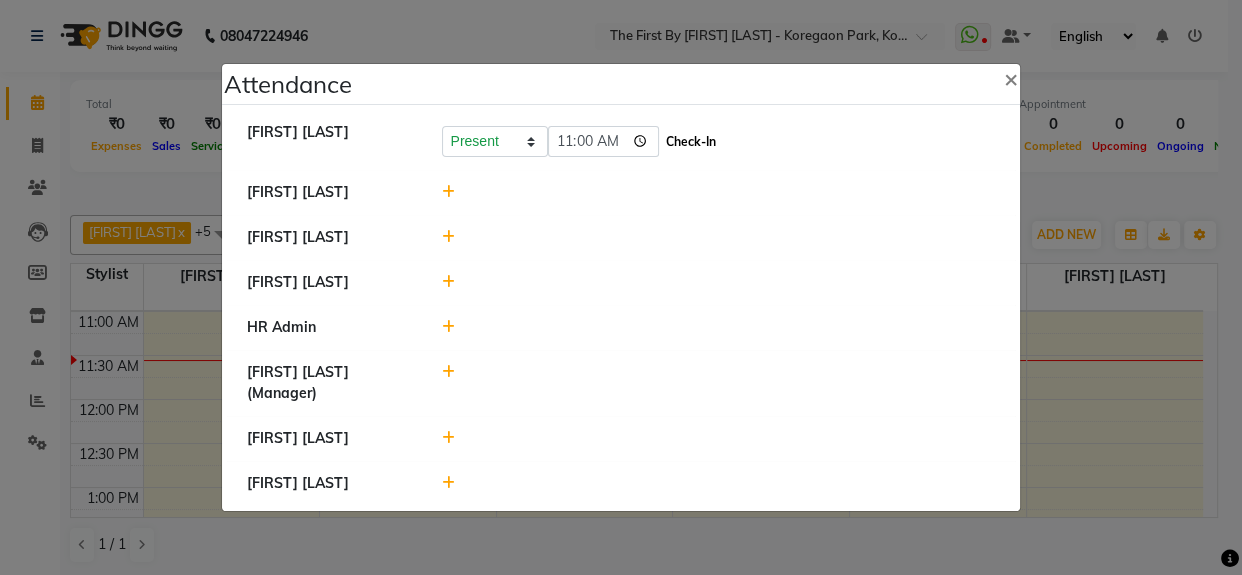 click on "Check-In" 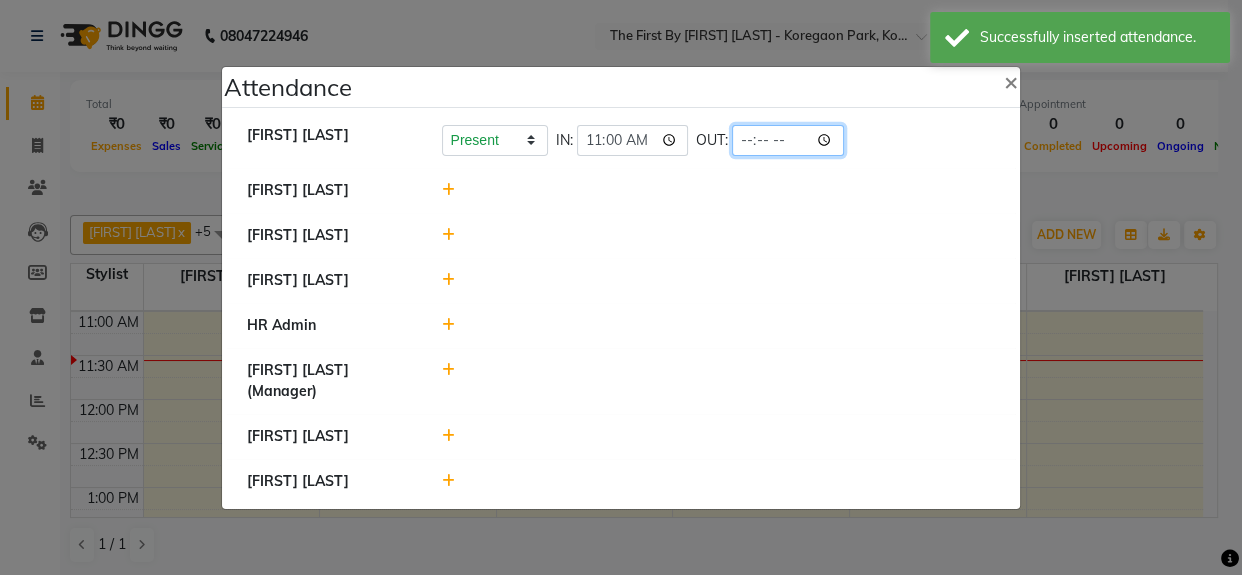 click 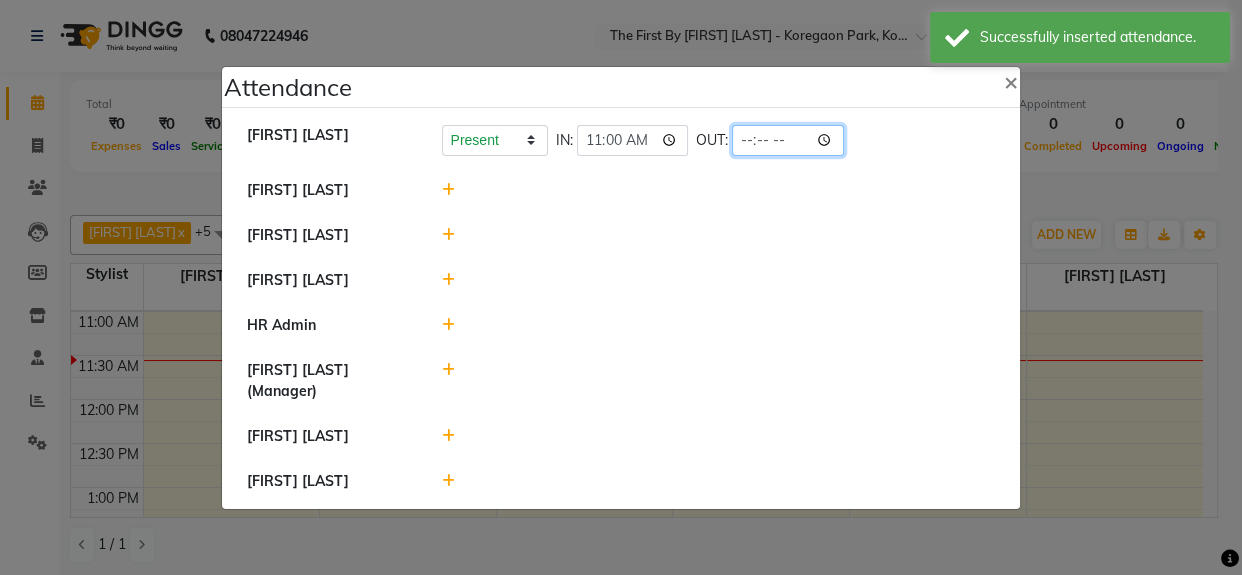 type on "20:00" 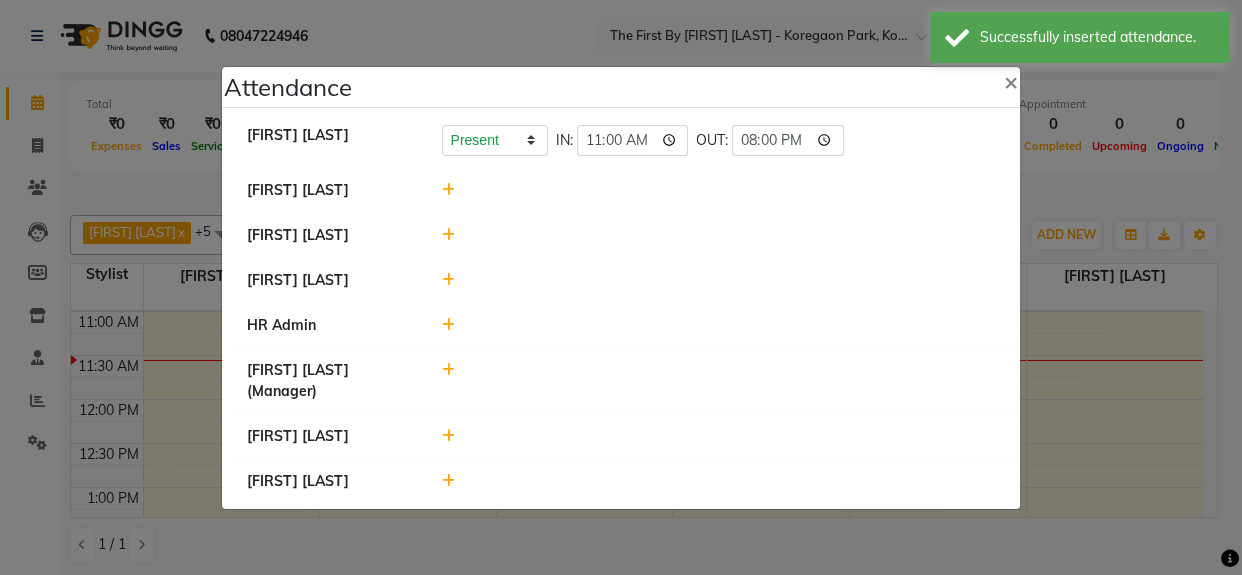 click 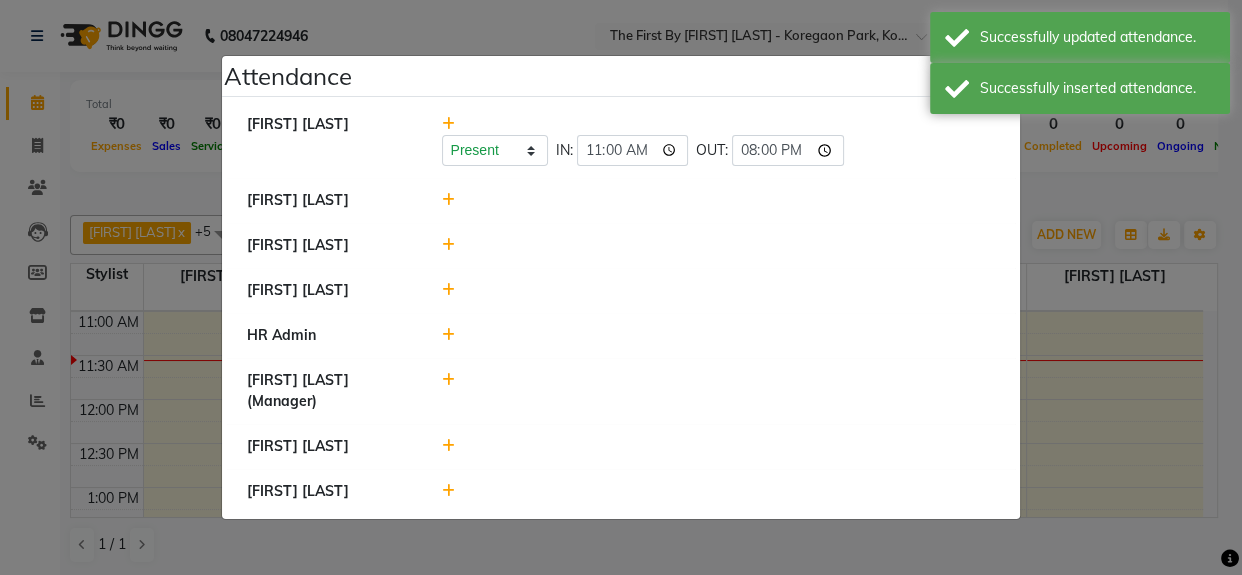 click 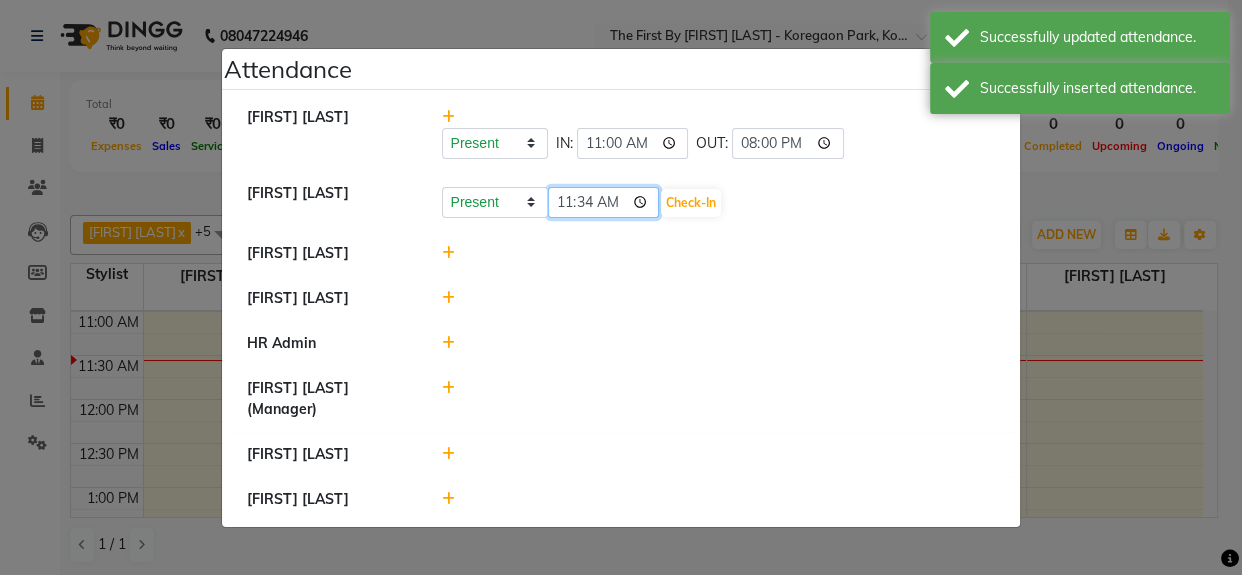 click on "11:34" 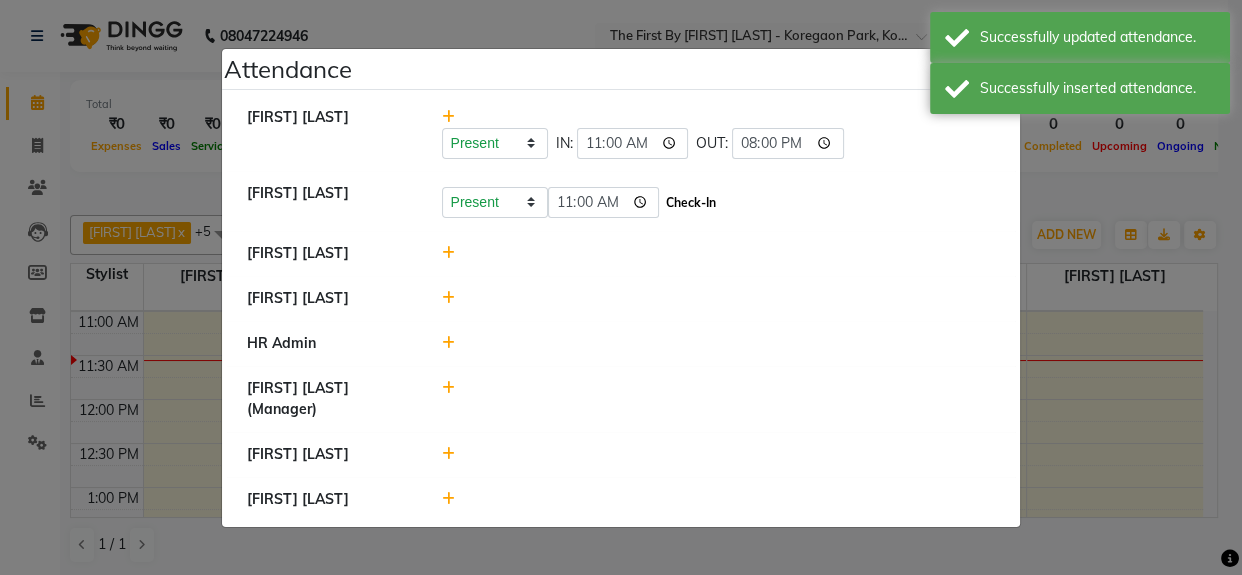 click on "Check-In" 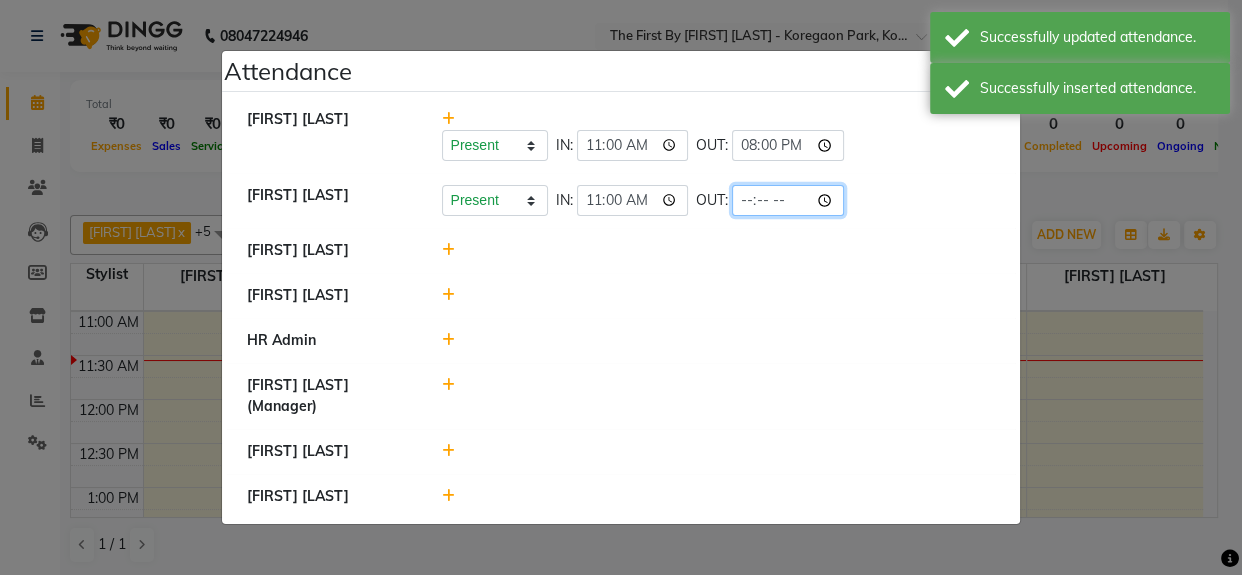 click 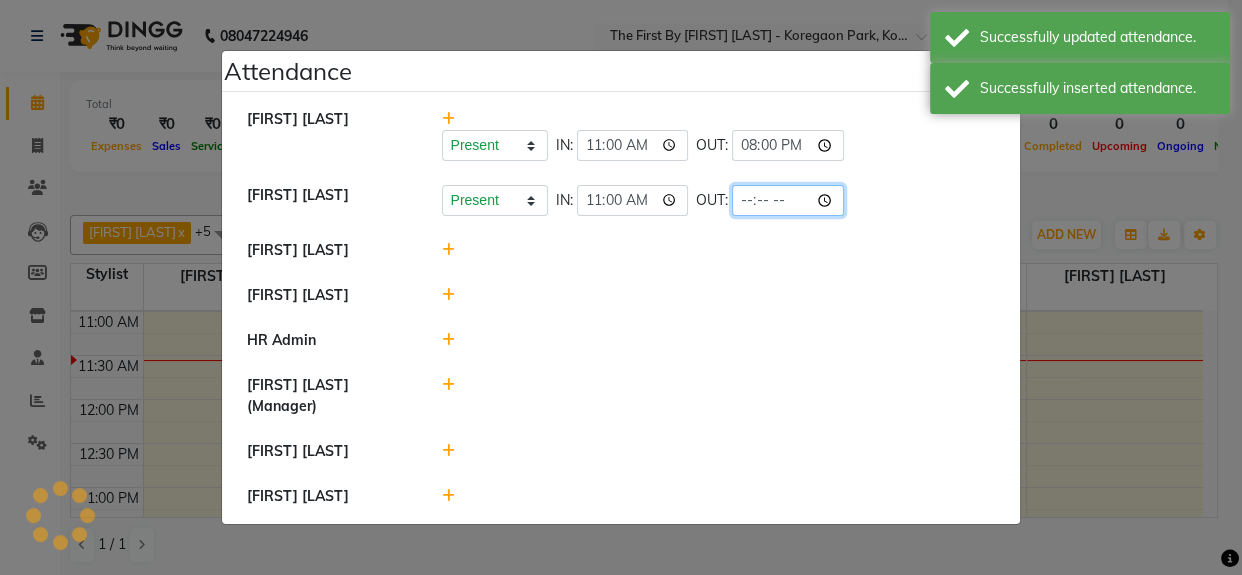 click 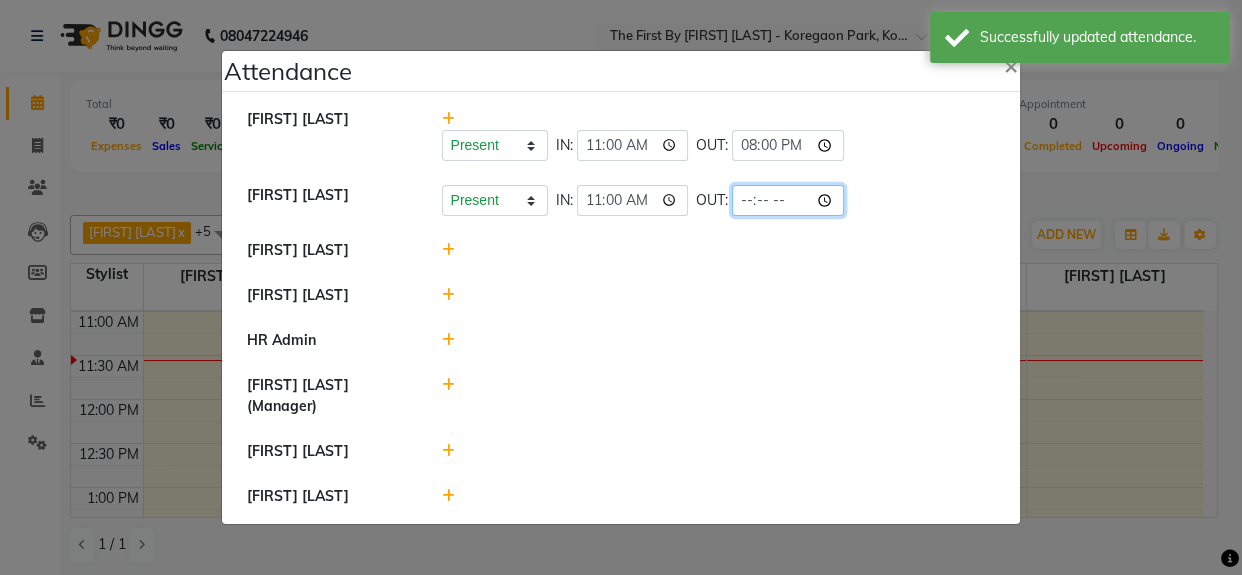 click 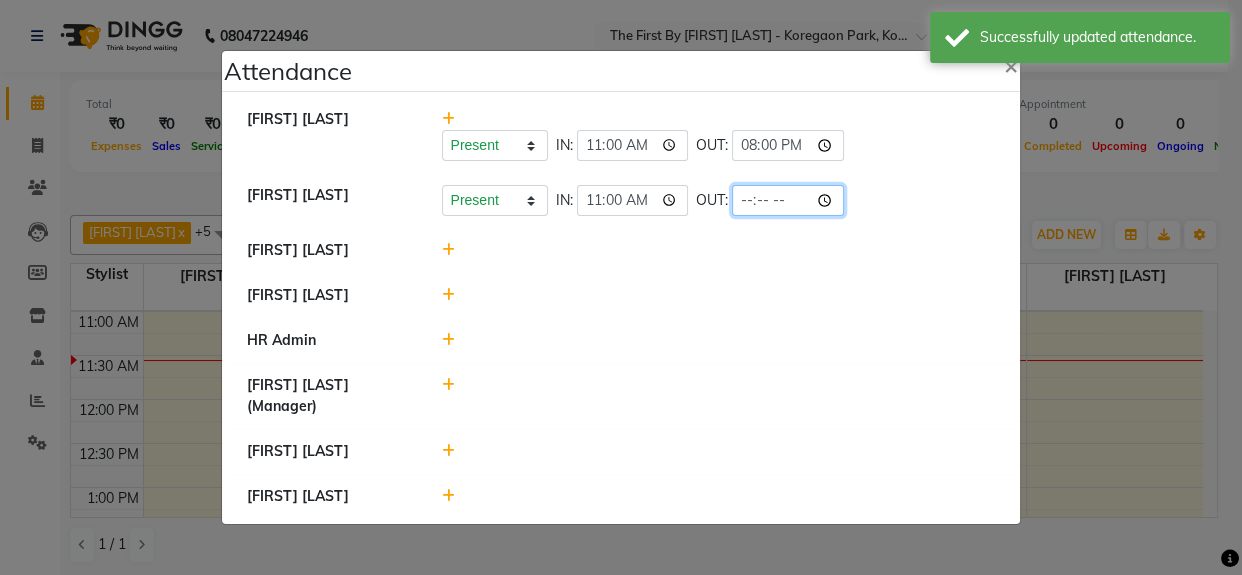 type on "20:00" 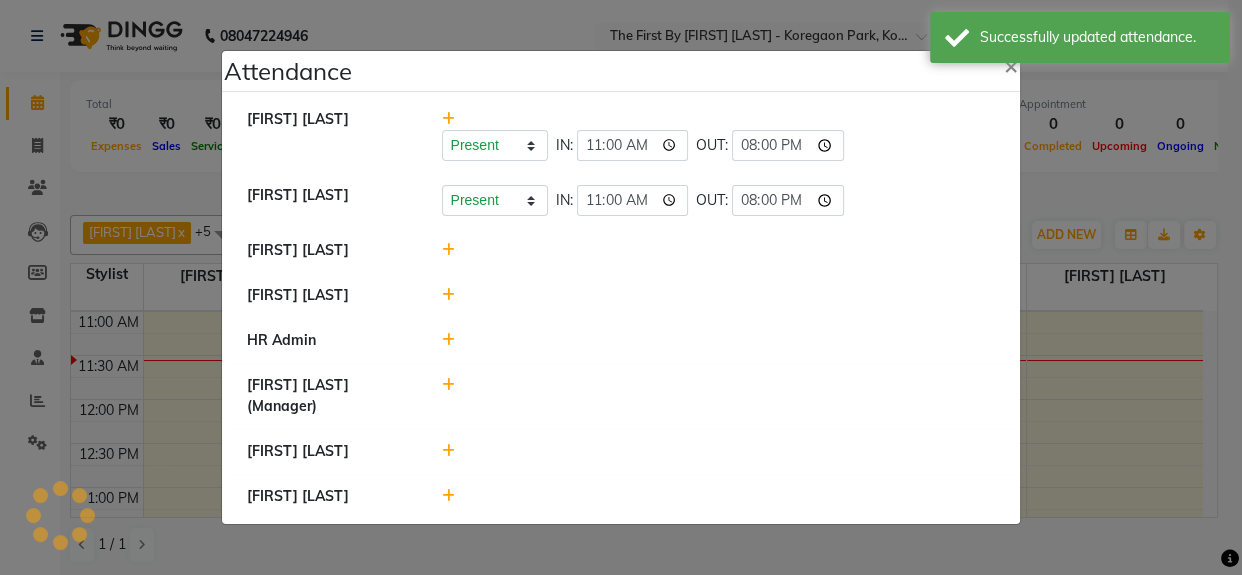 click on "[FIRST] [LAST]" 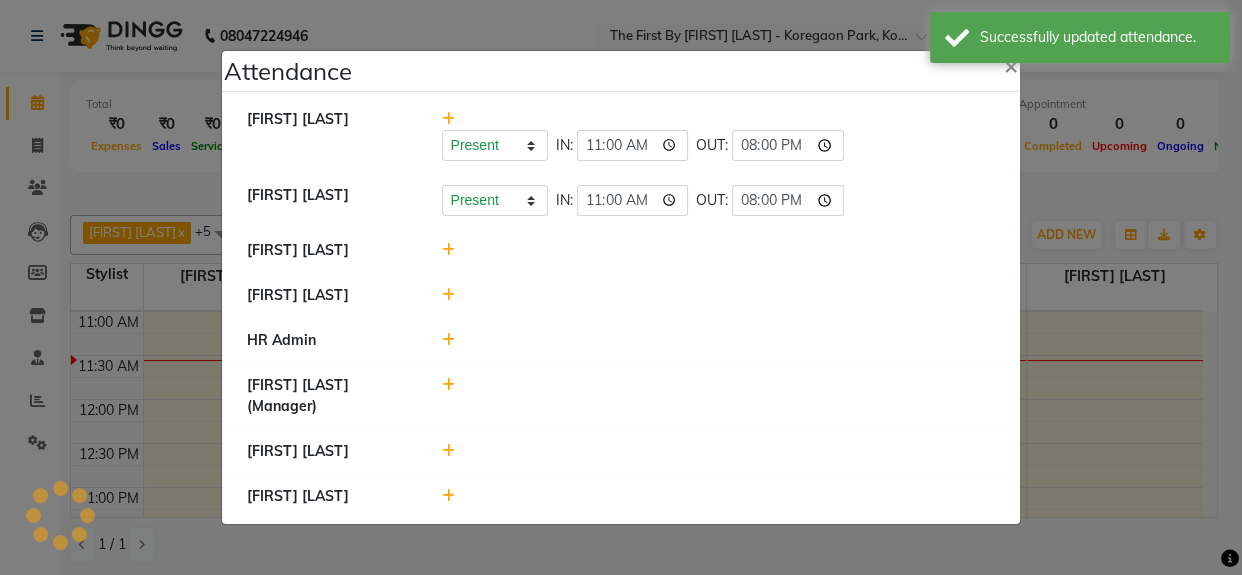 click 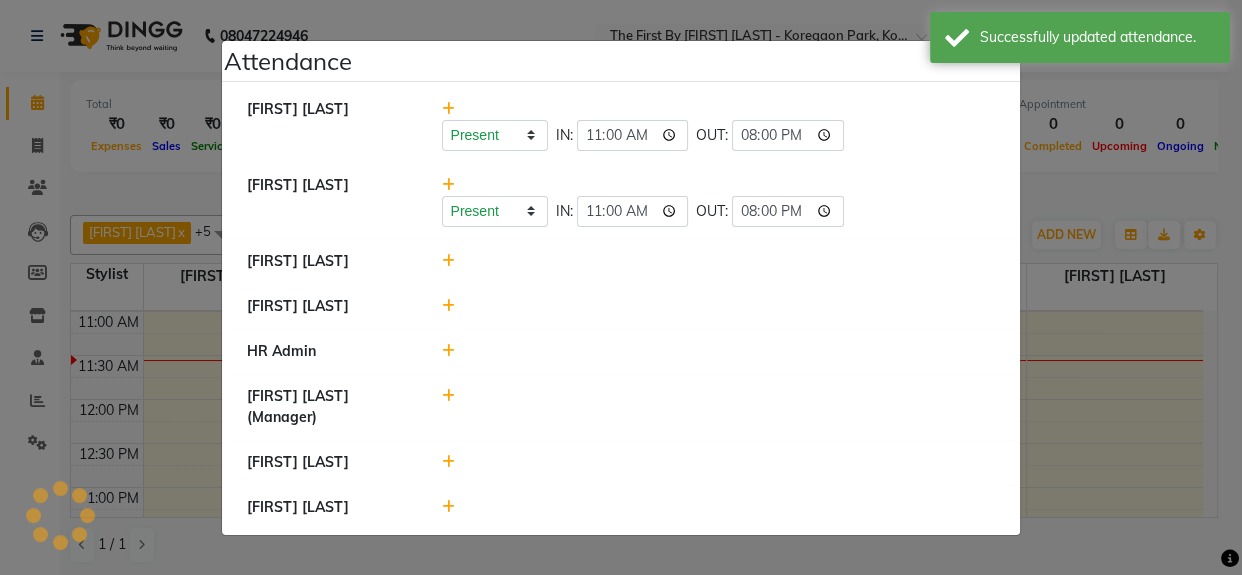 click 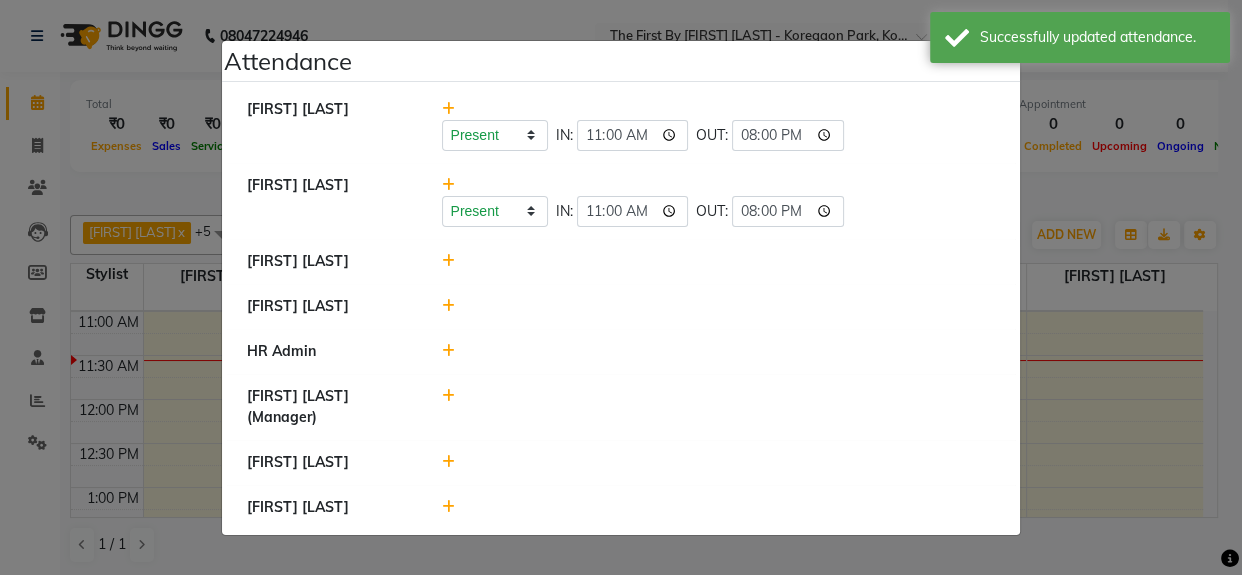click 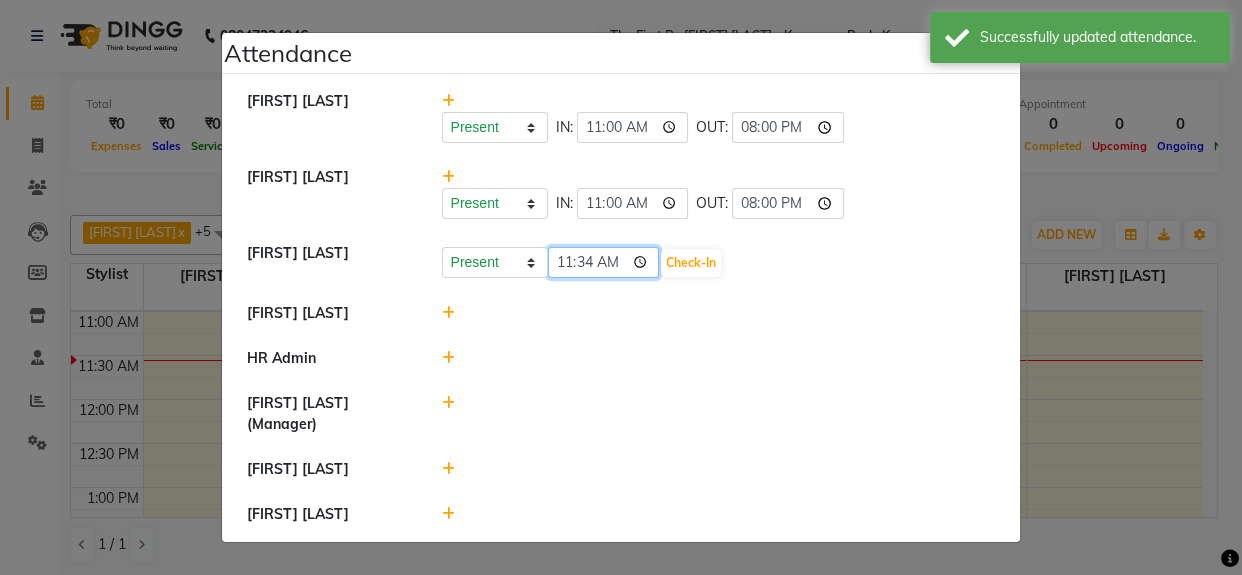 click on "11:34" 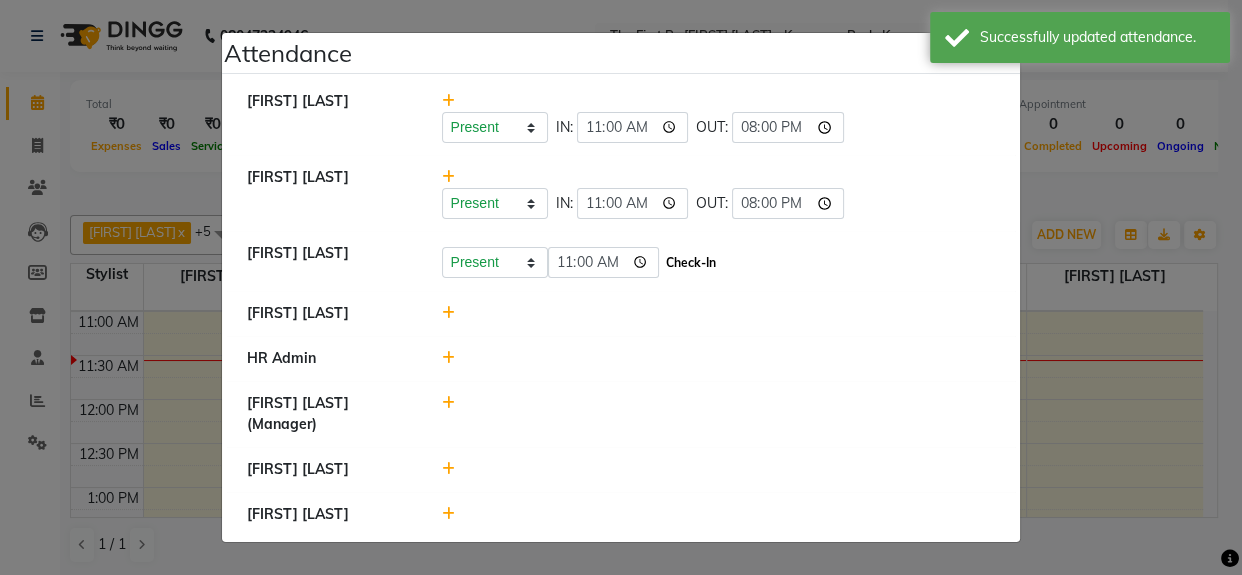 click on "Check-In" 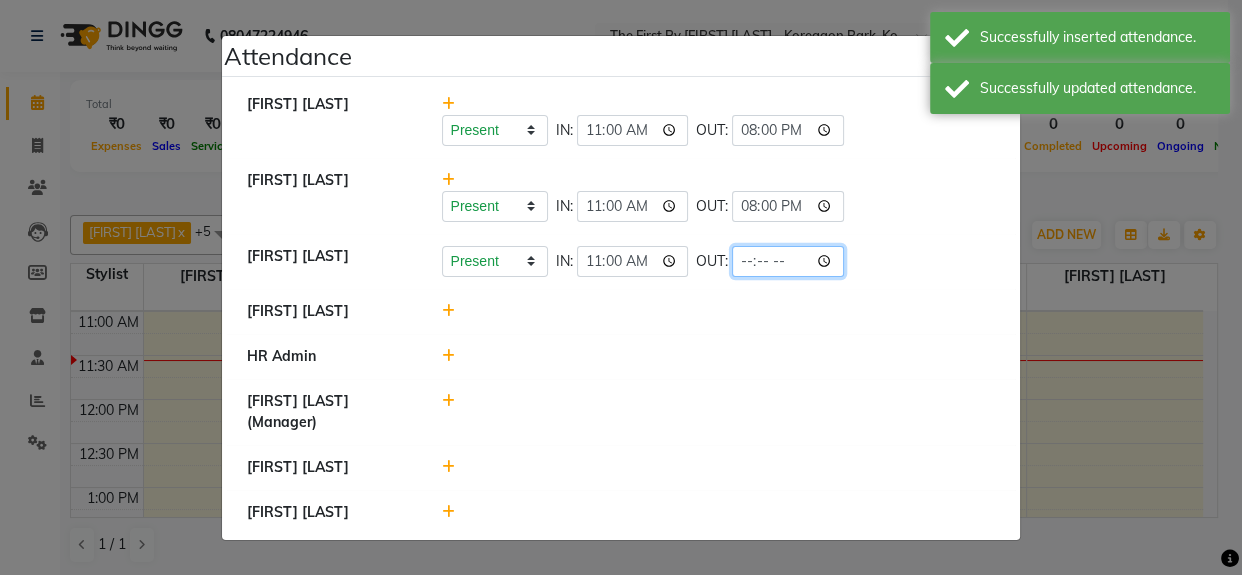 click 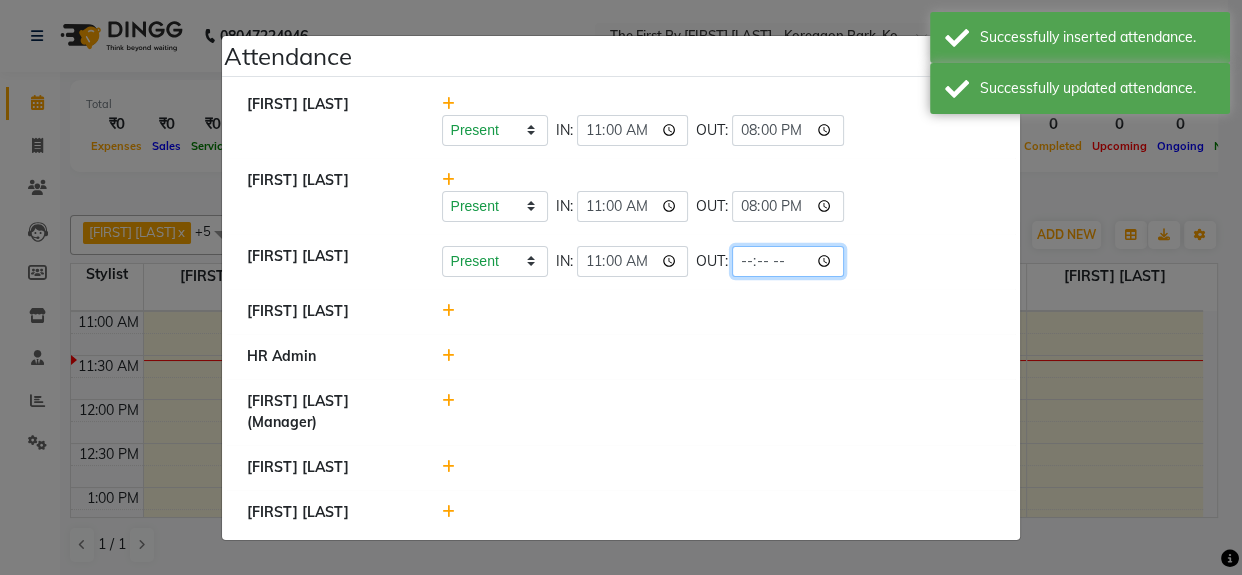 type on "20:00" 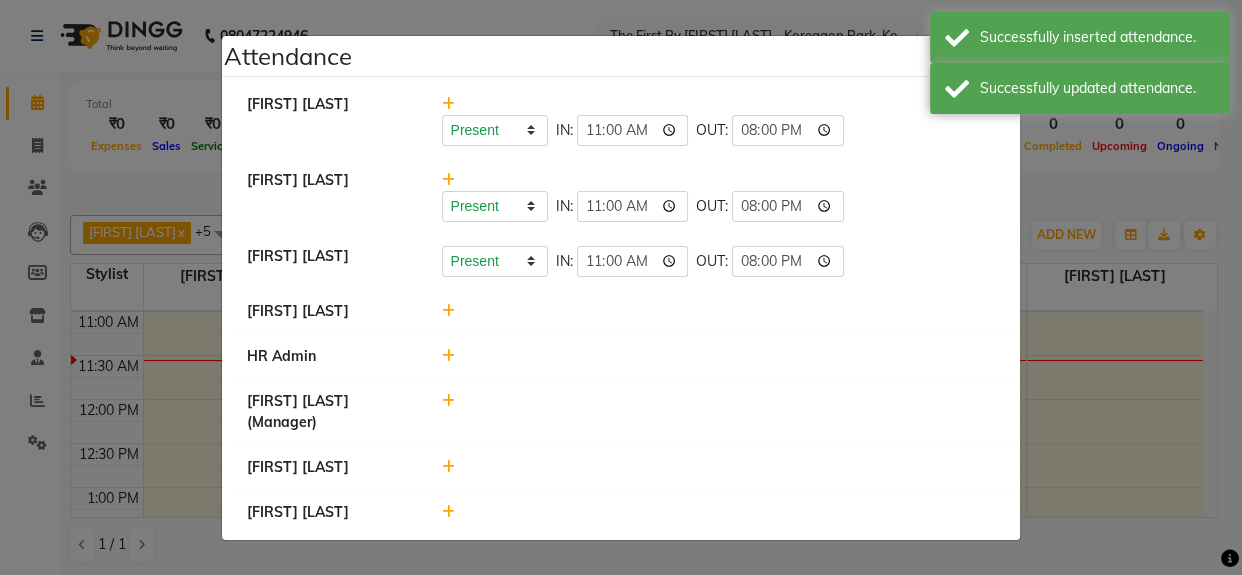 click 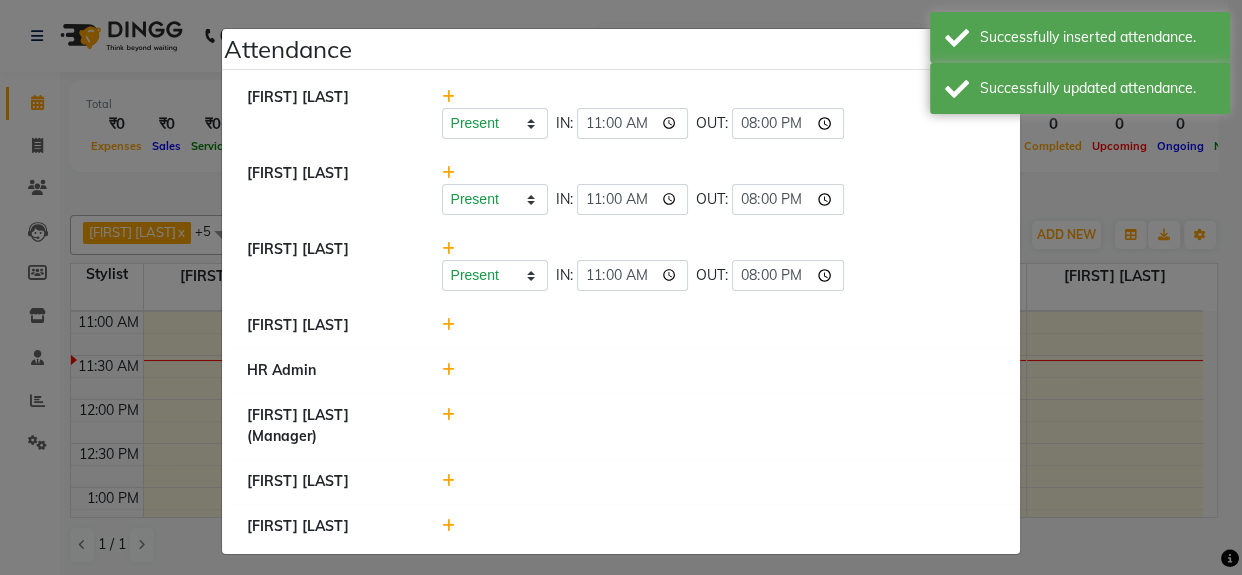 click 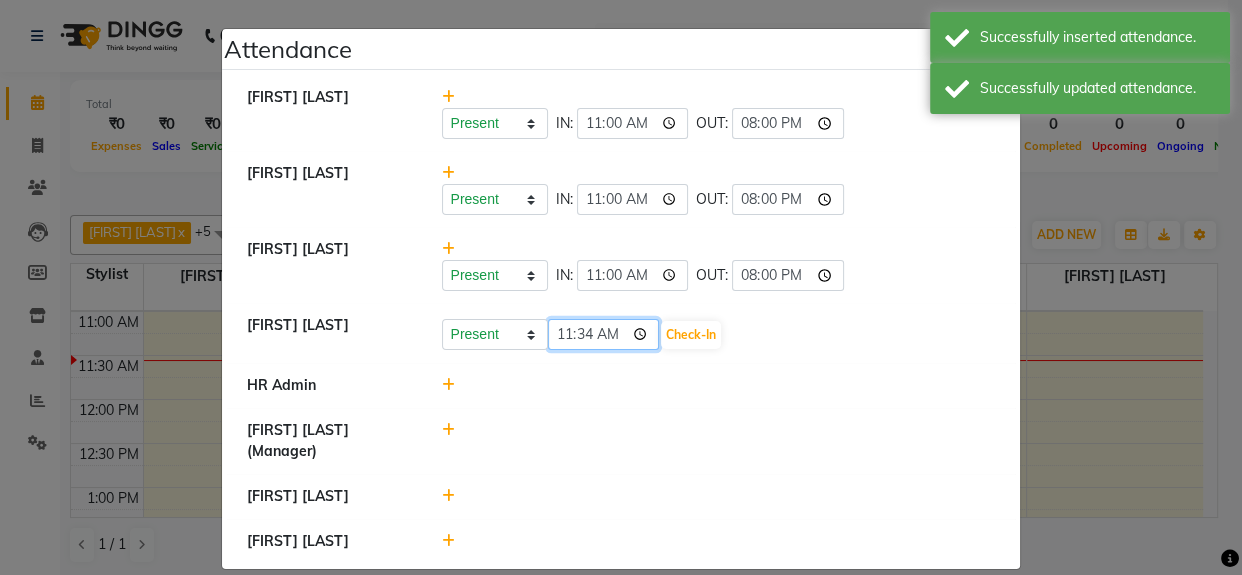 click on "11:34" 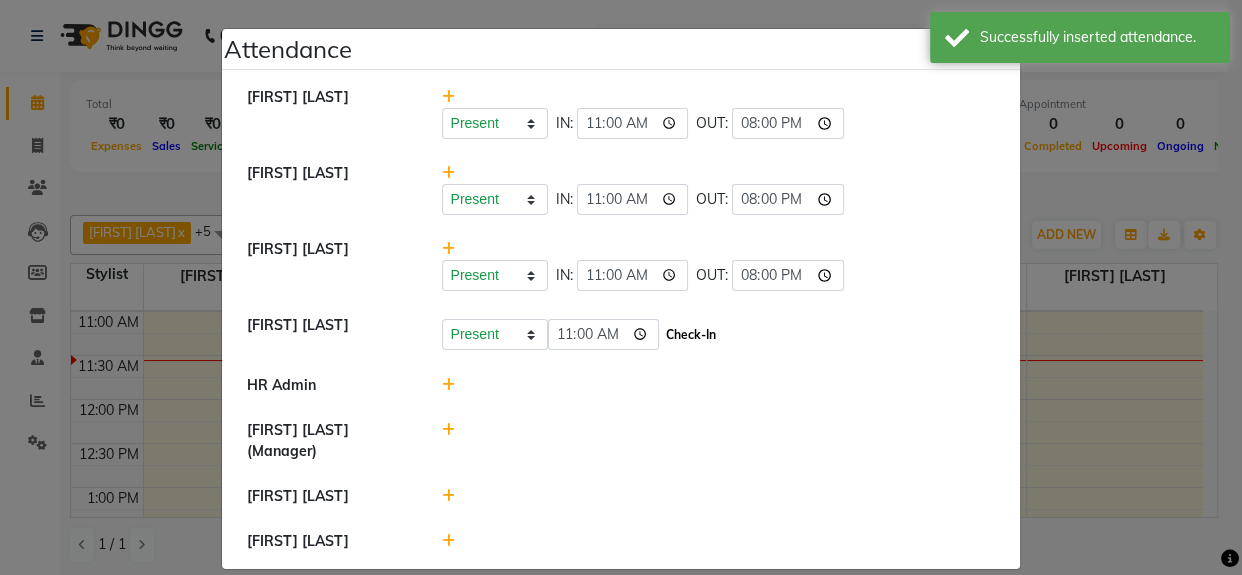 click on "Check-In" 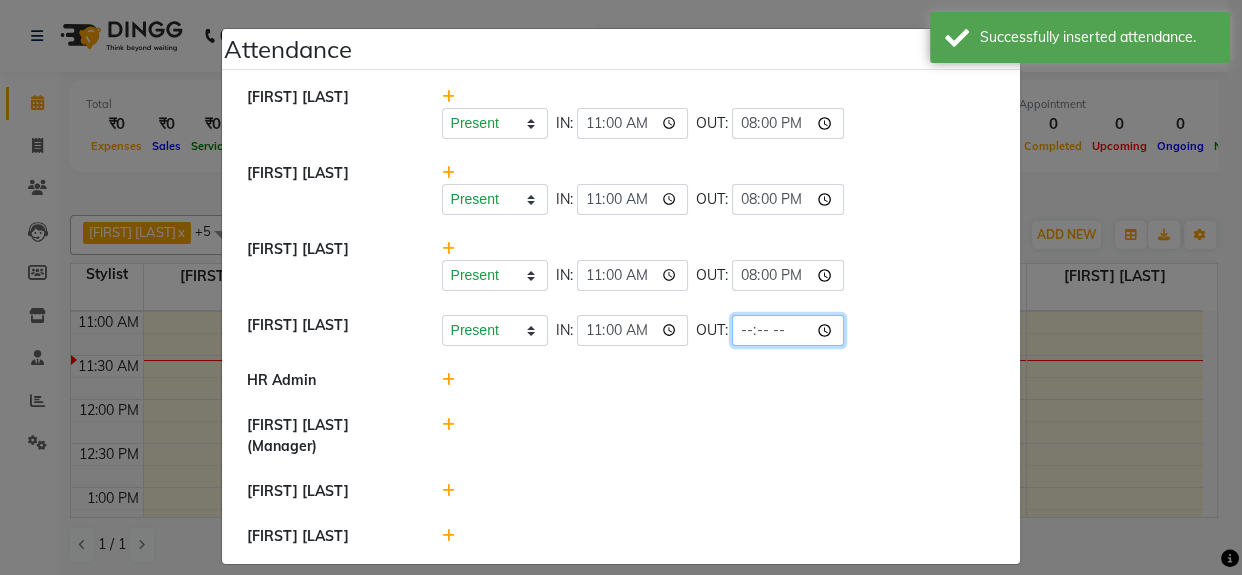 click 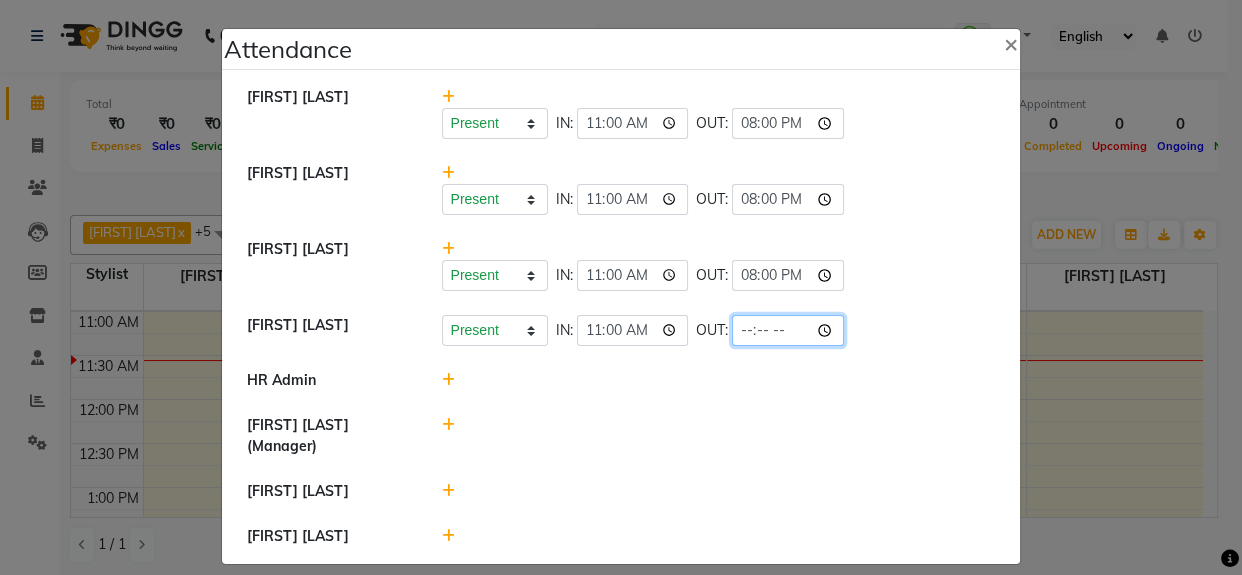 type on "20:00" 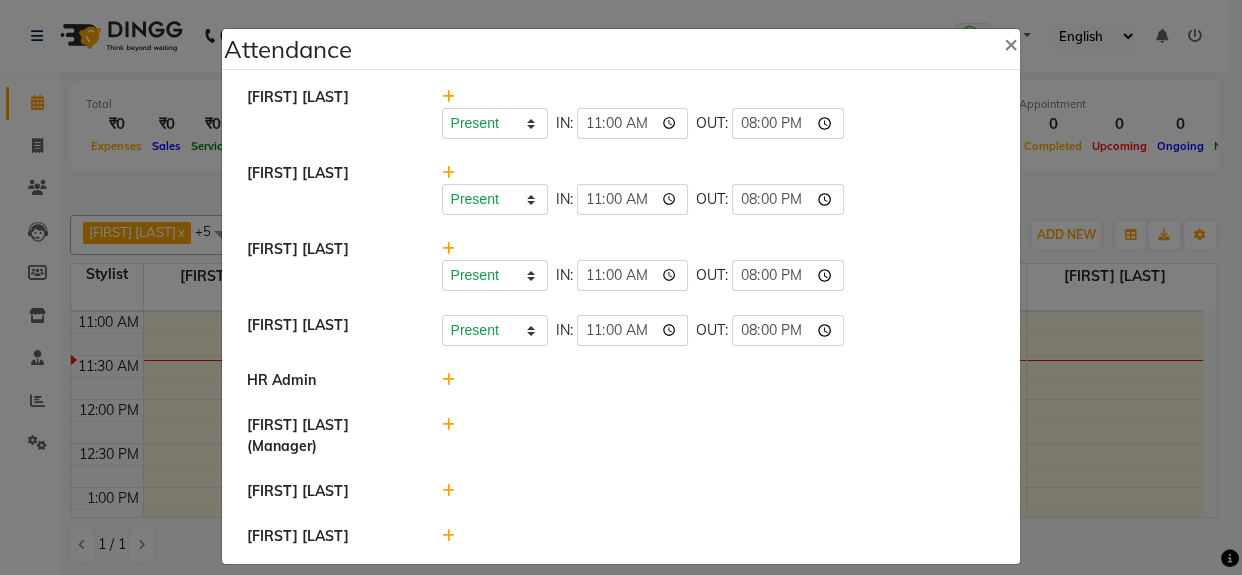 click 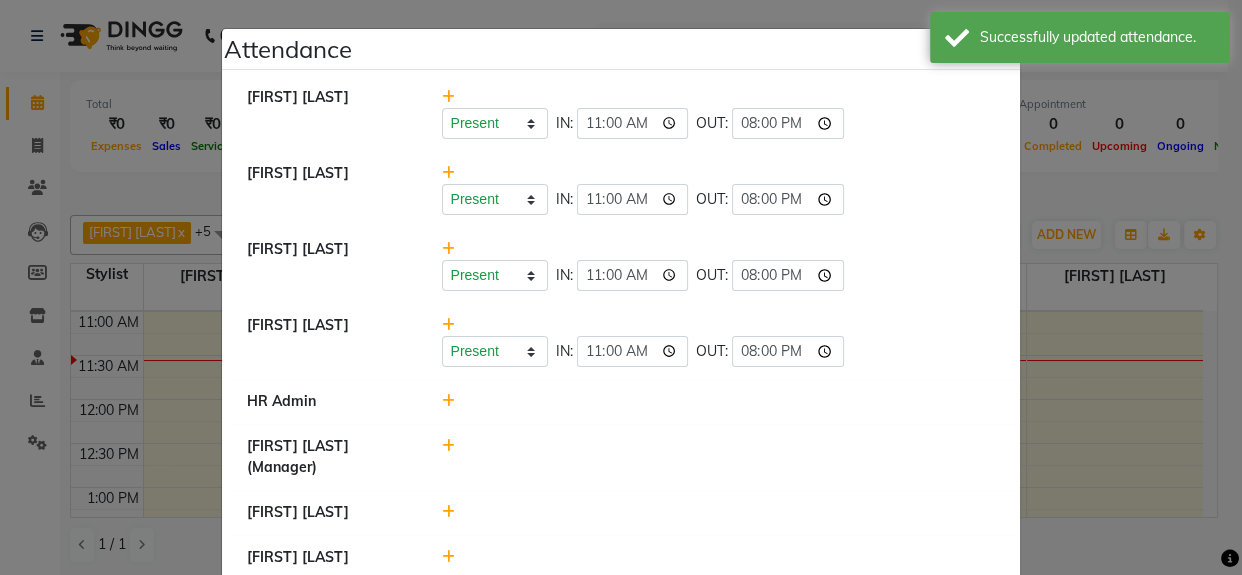 scroll, scrollTop: 37, scrollLeft: 0, axis: vertical 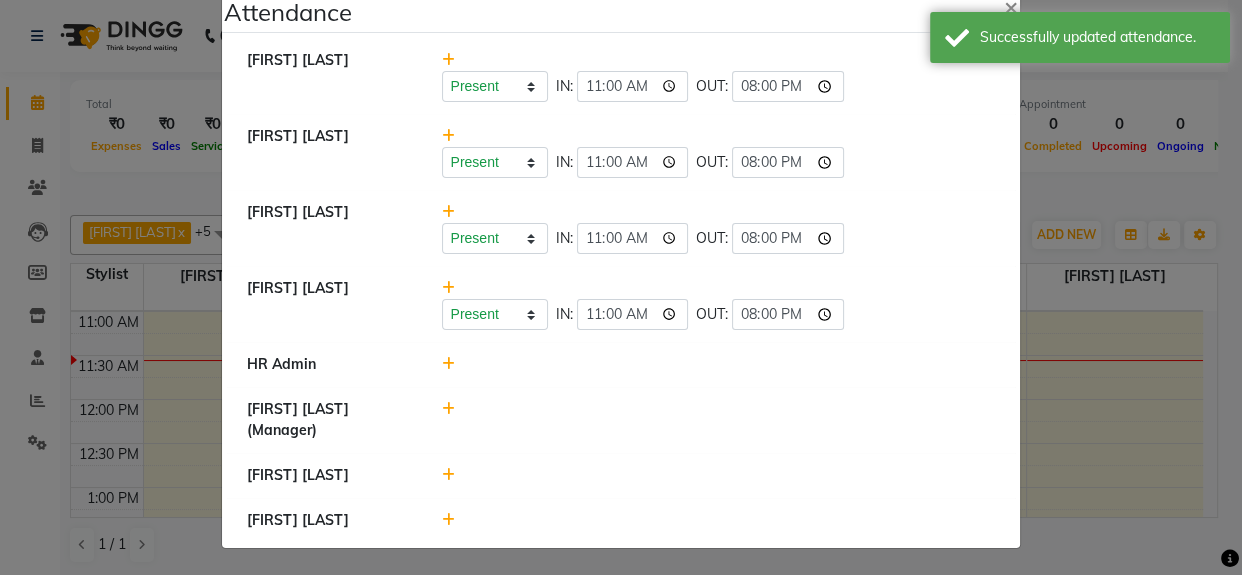 click 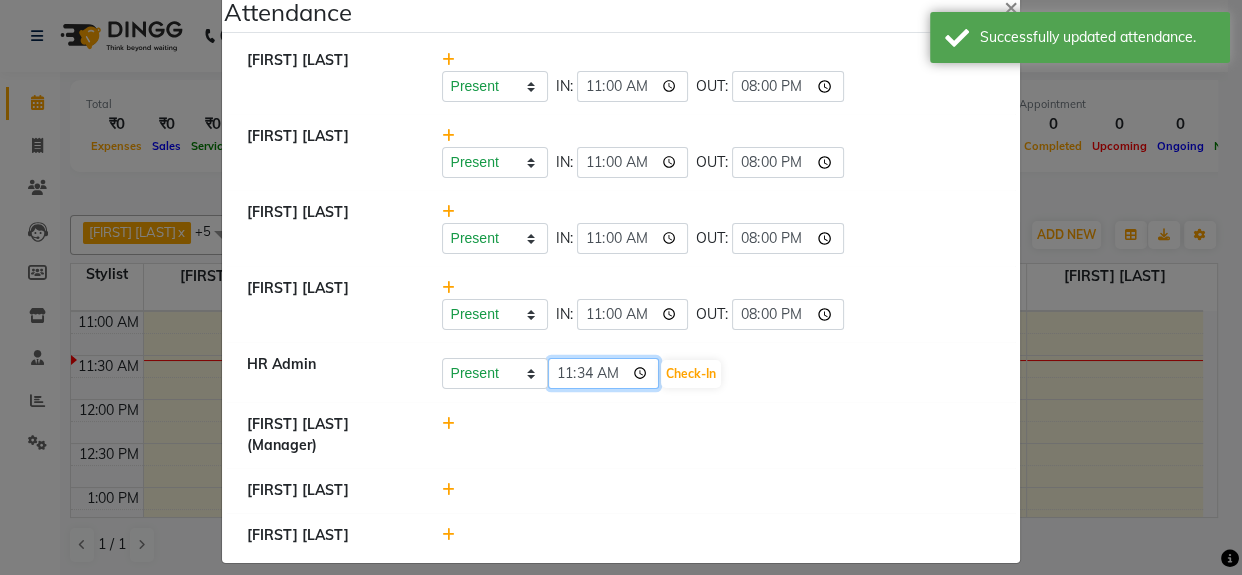 click on "11:34" 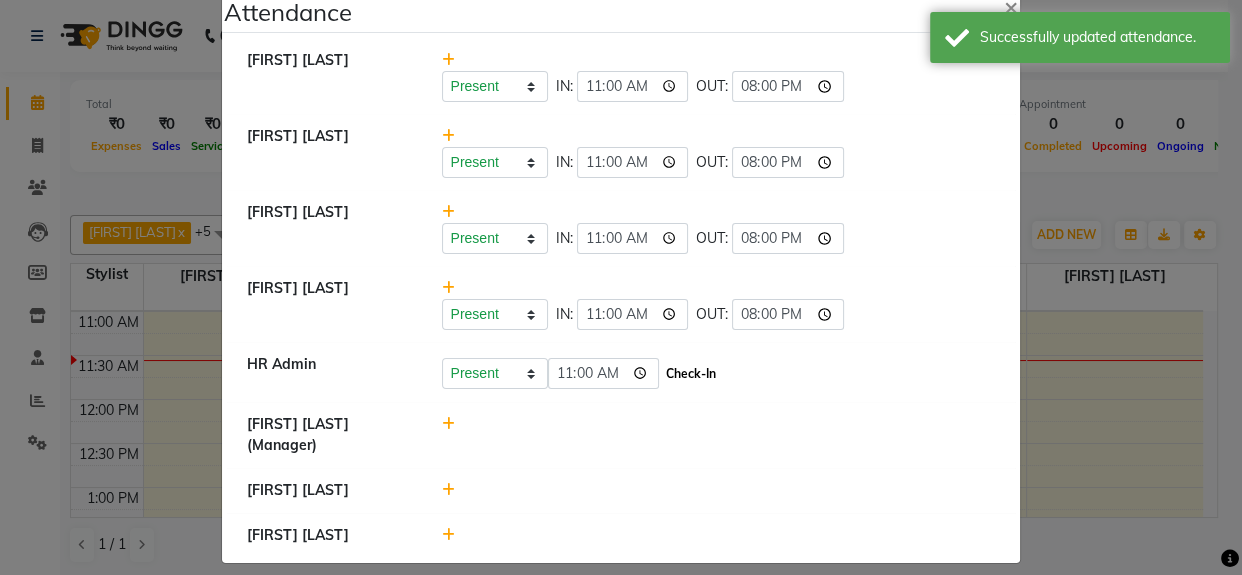 click on "Check-In" 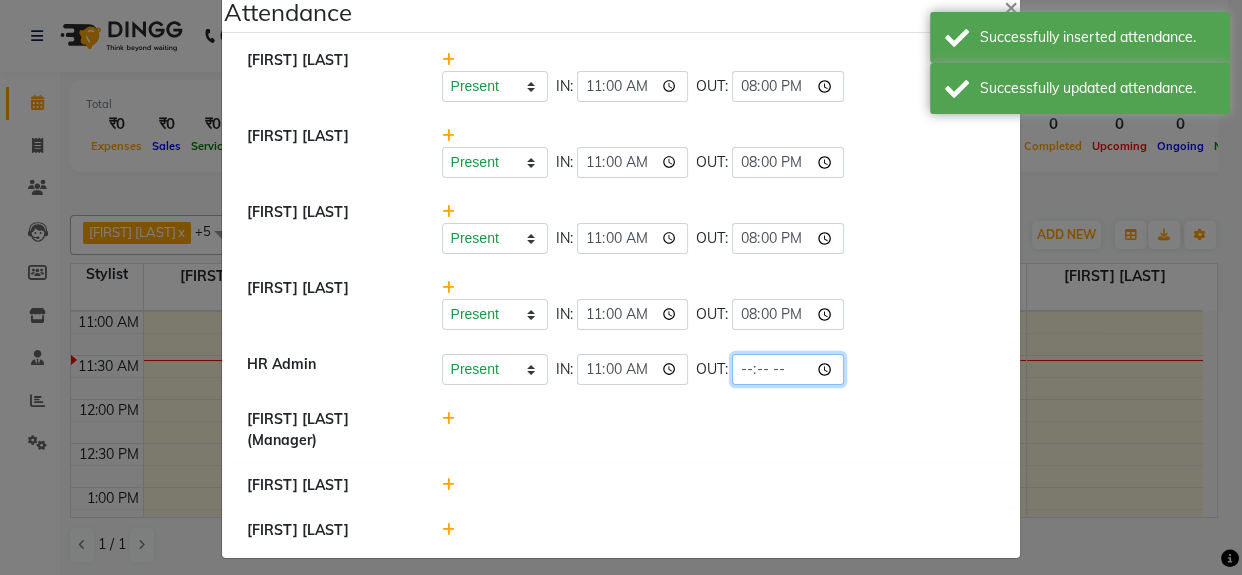 click 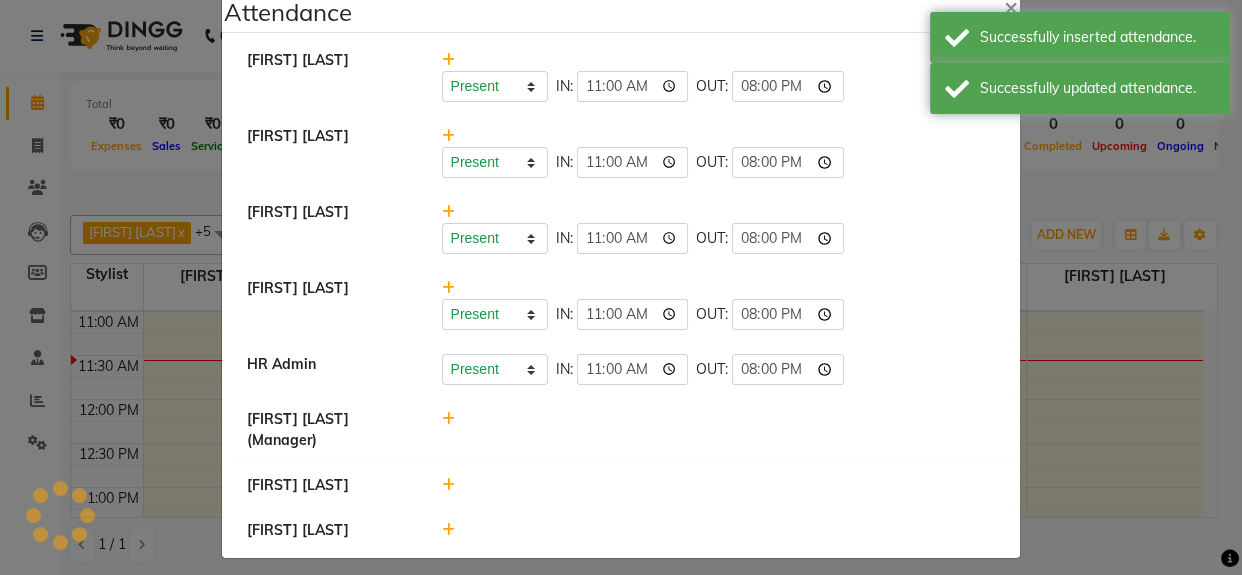 click 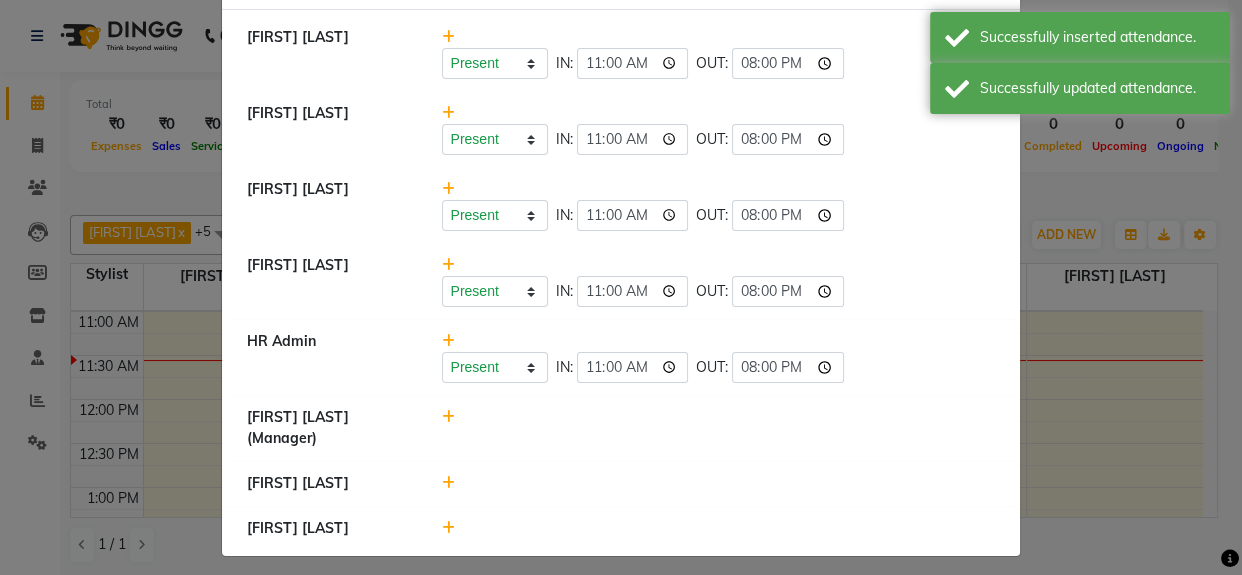scroll, scrollTop: 68, scrollLeft: 0, axis: vertical 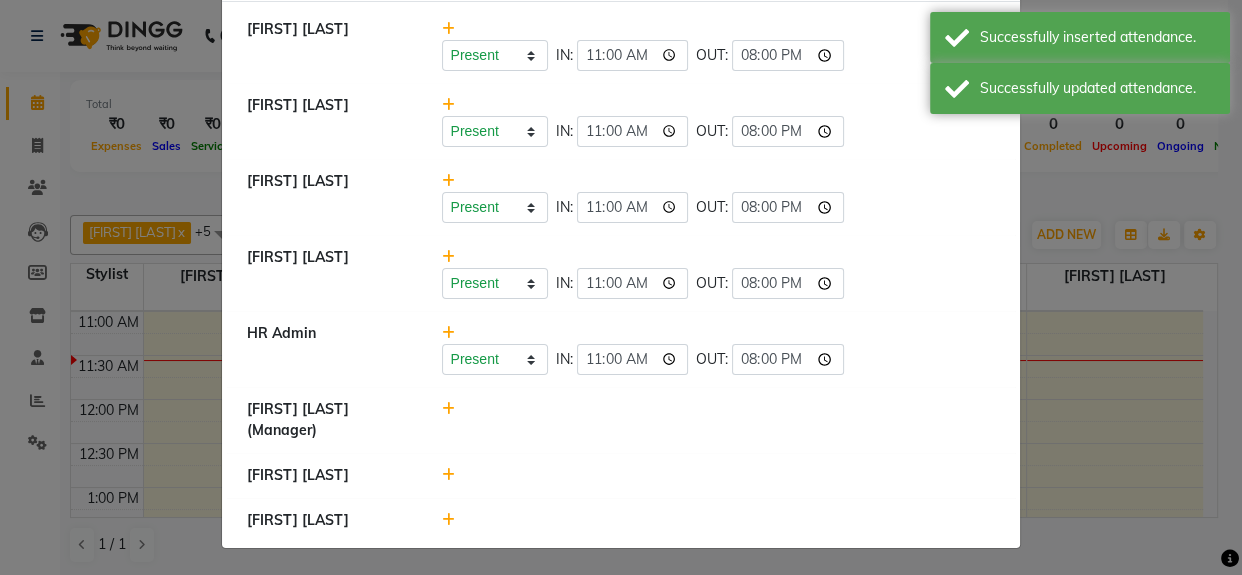click 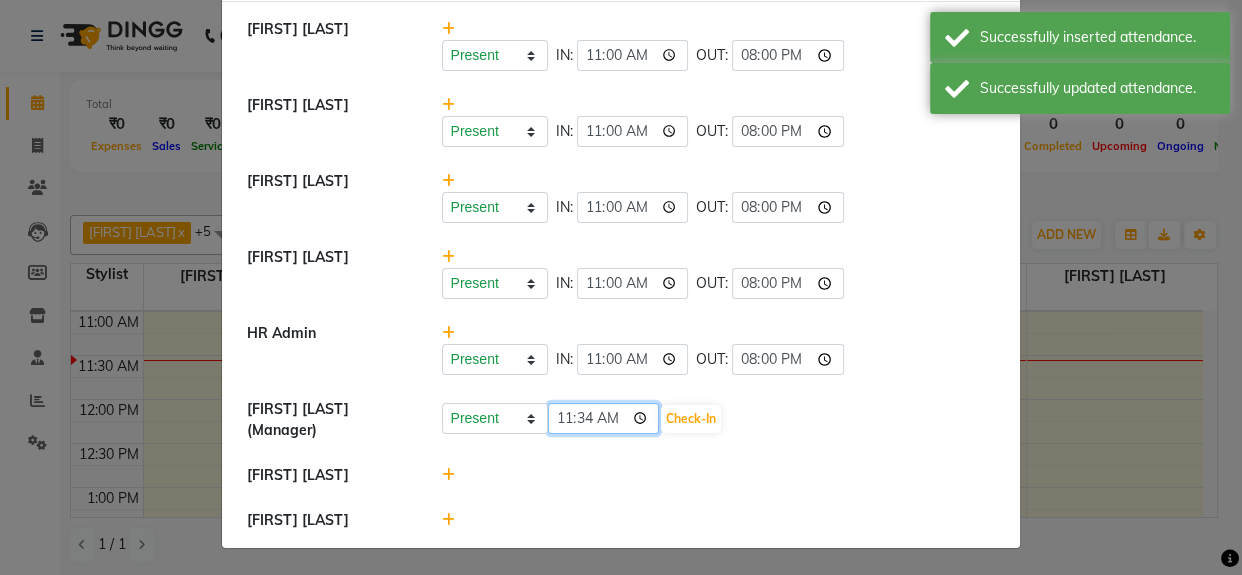 click on "11:34" 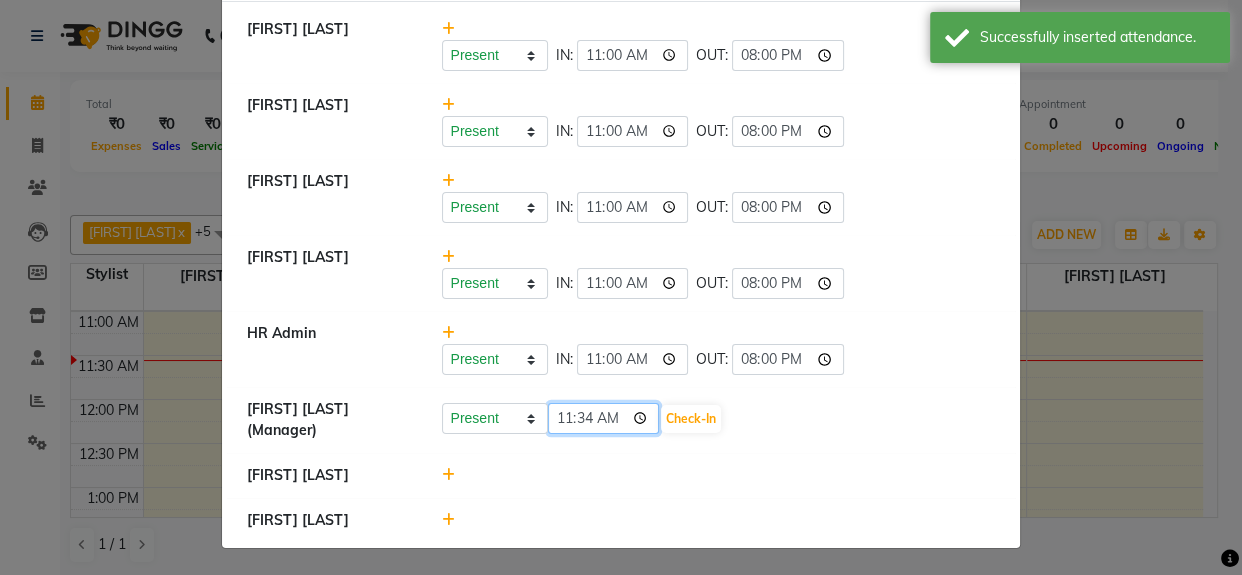 type on "11:00" 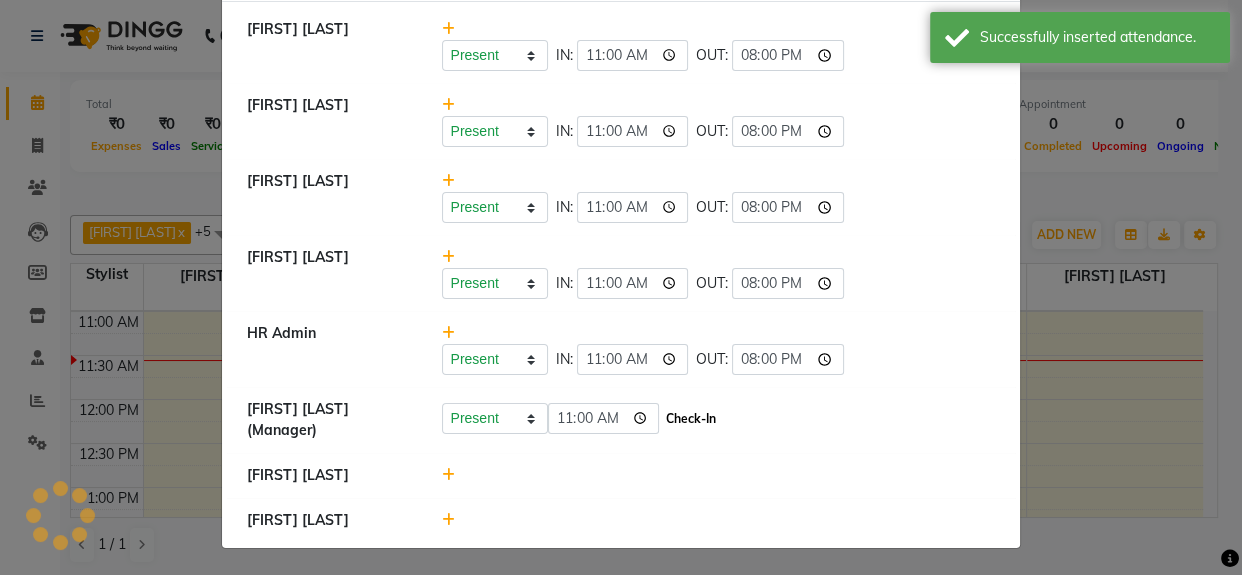 click on "Check-In" 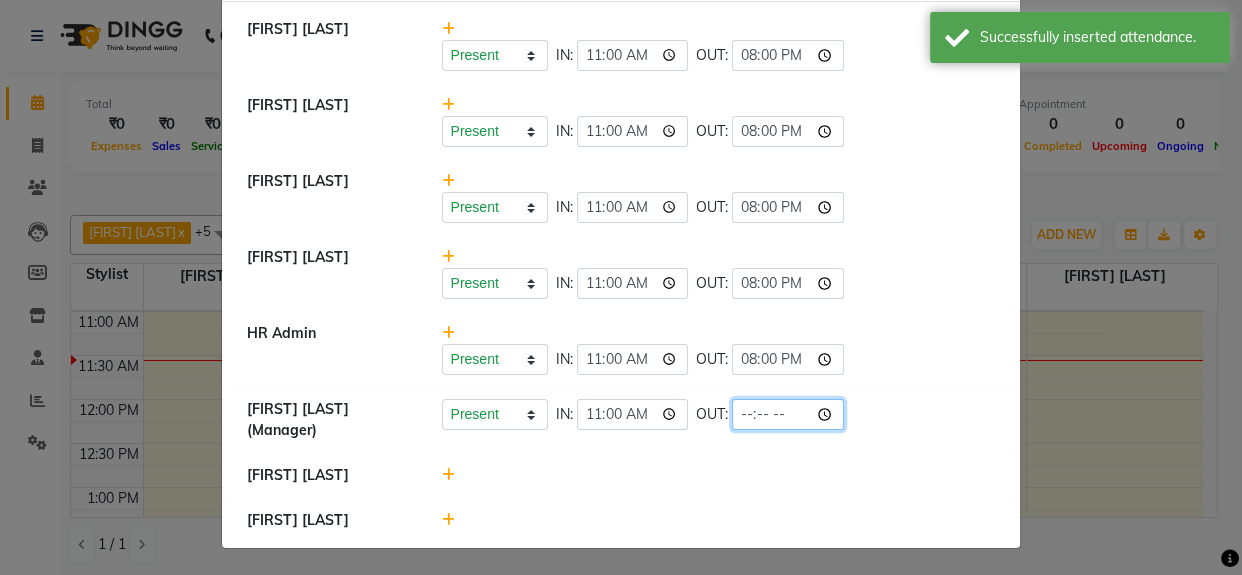 click 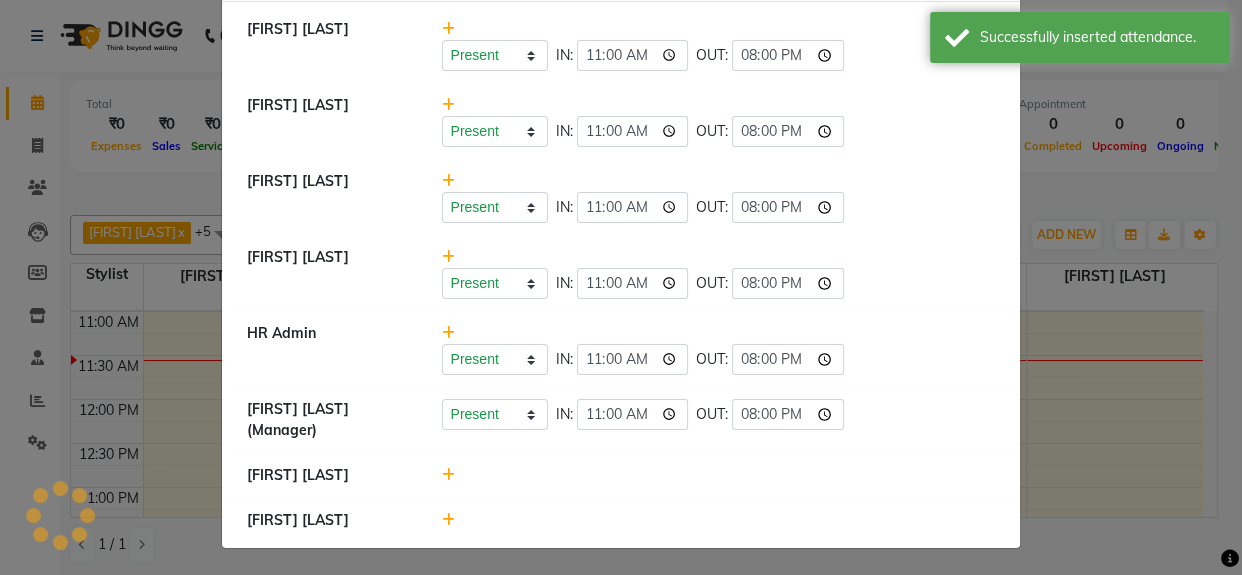 click on "[FIRST] [LAST] (Manager)   Present   Absent   Late   Half Day   Weekly Off  IN:  11:00 OUT:  20:00" 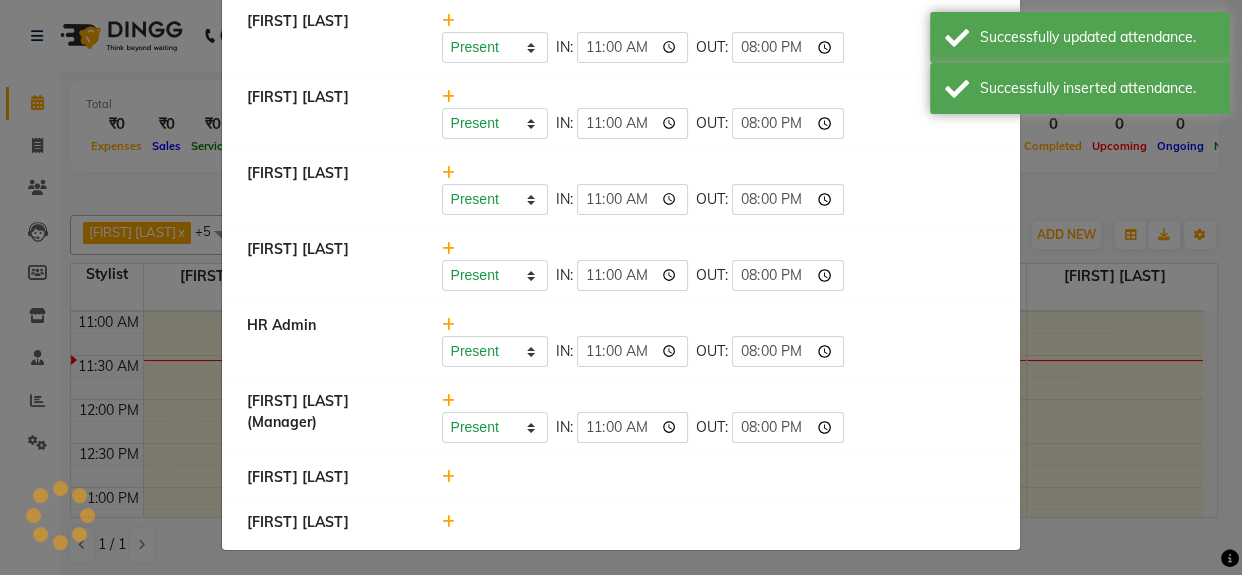 scroll, scrollTop: 78, scrollLeft: 0, axis: vertical 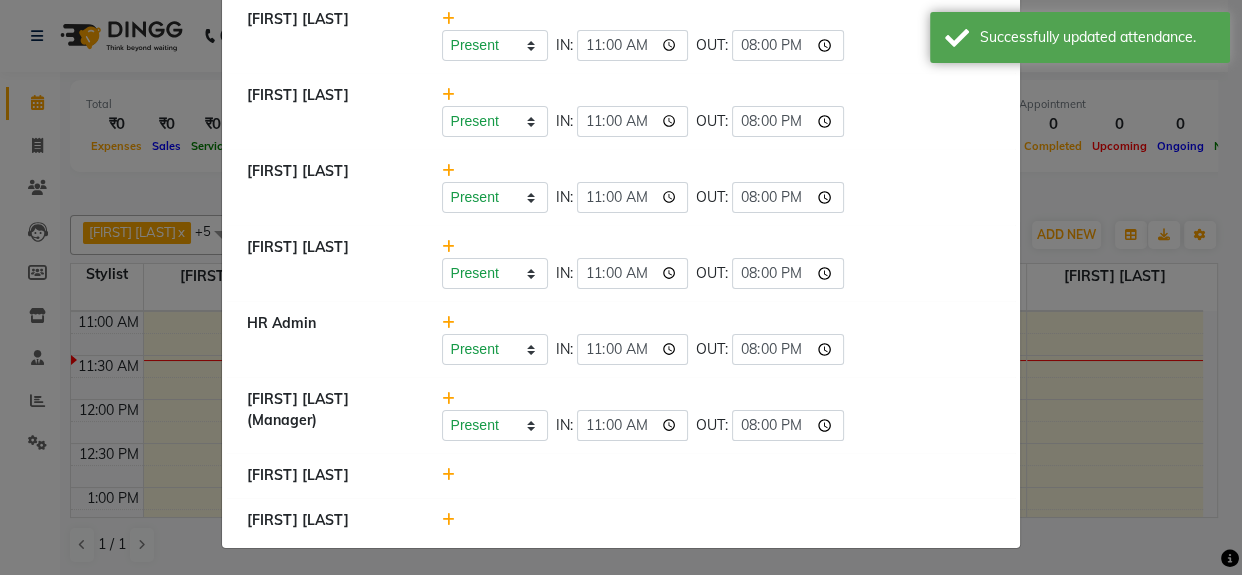 click 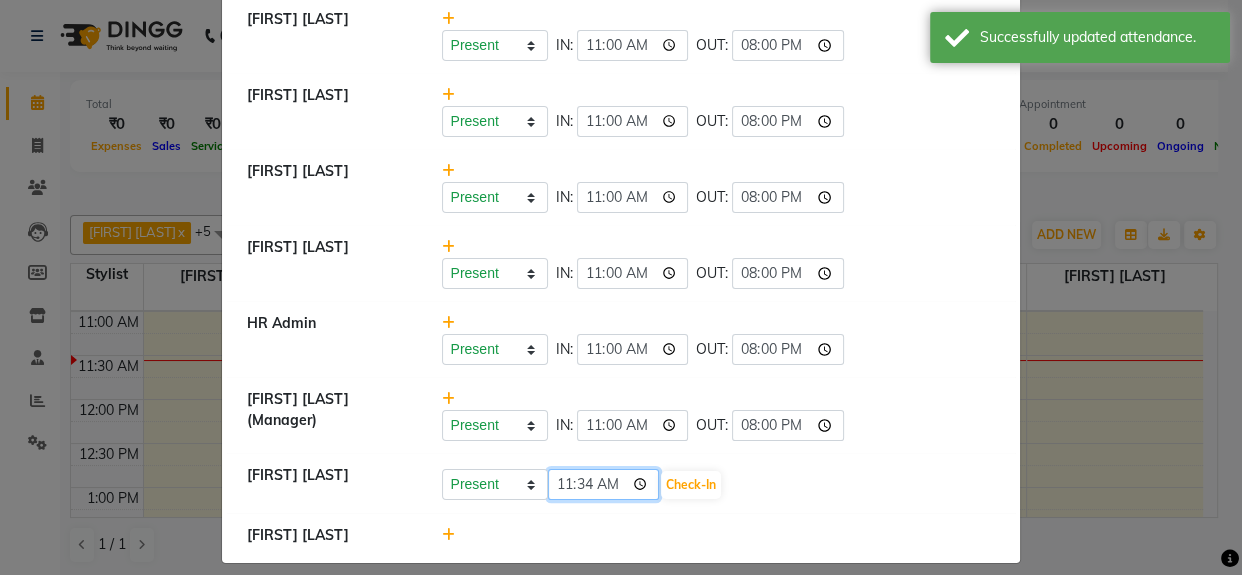 click on "11:34" 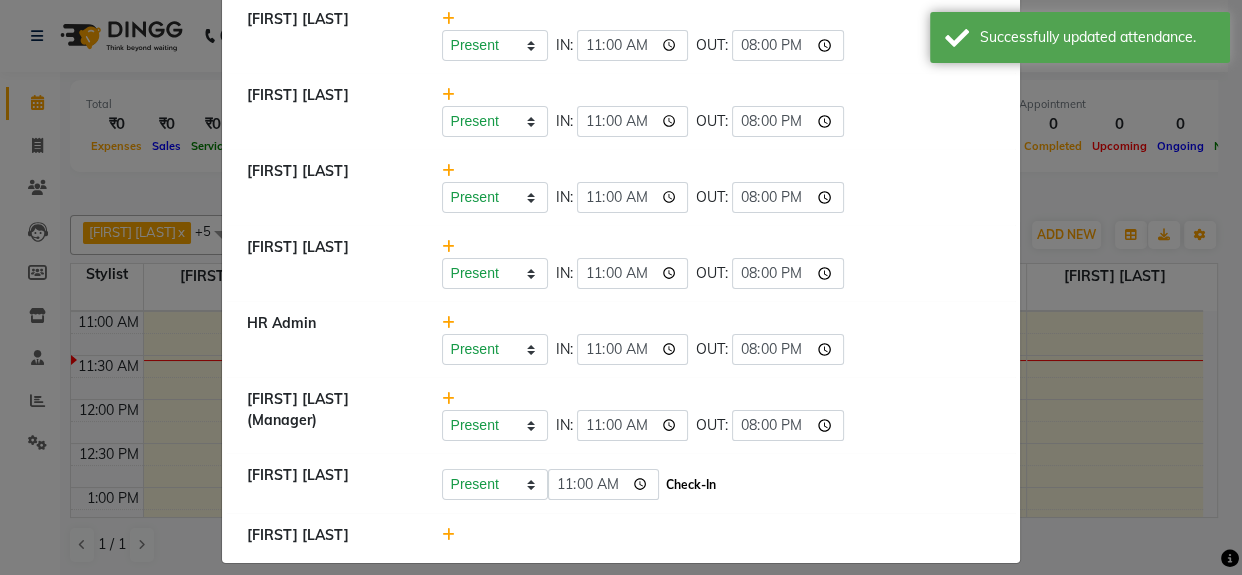 click on "Check-In" 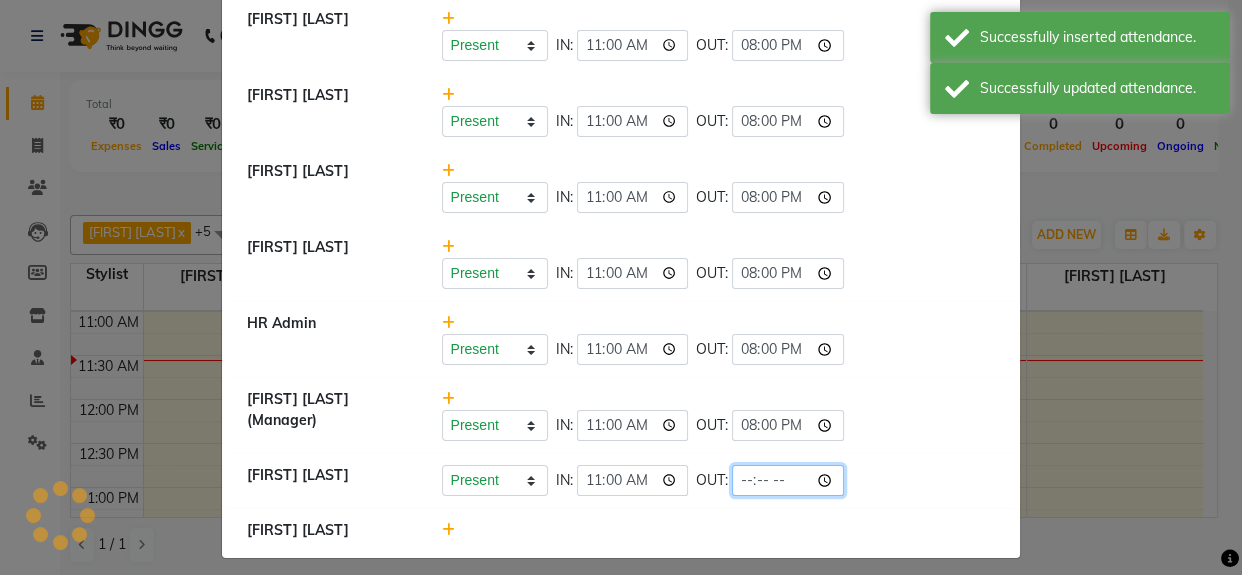 click 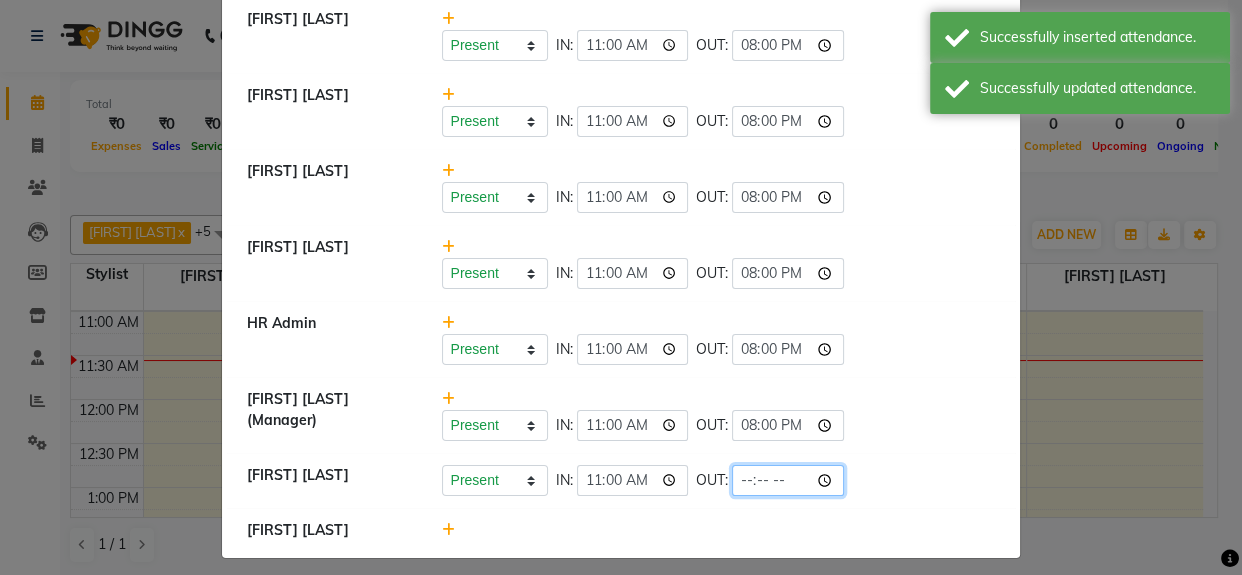 type on "20:00" 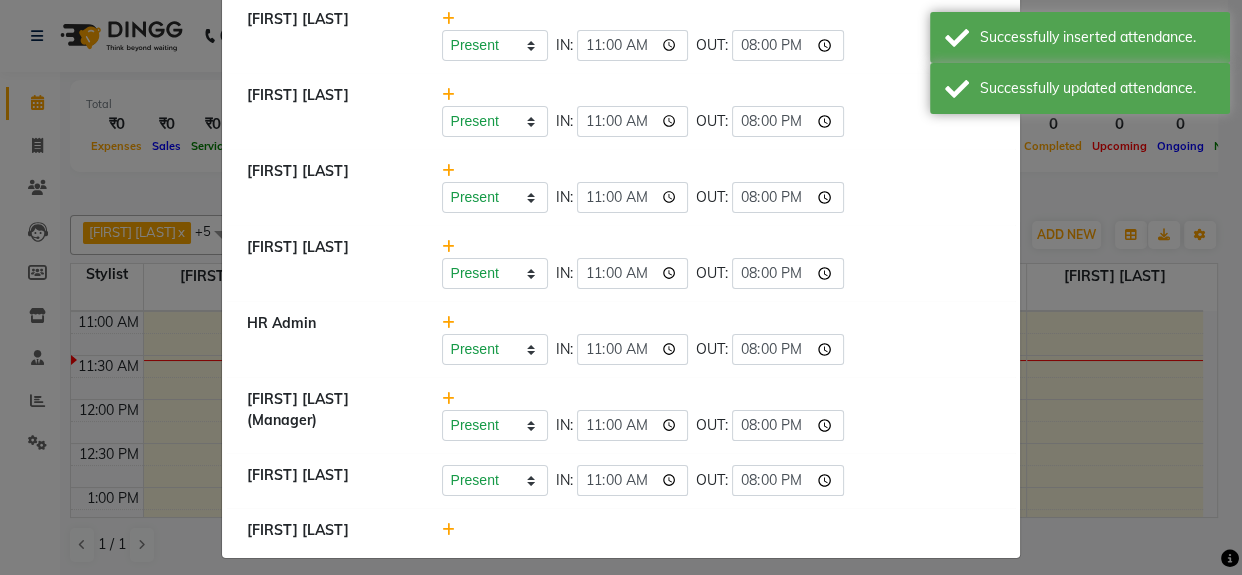 click on "[FIRST] [LAST]   Present   Absent   Late   Half Day   Weekly Off  IN:  11:00 OUT:  20:00" 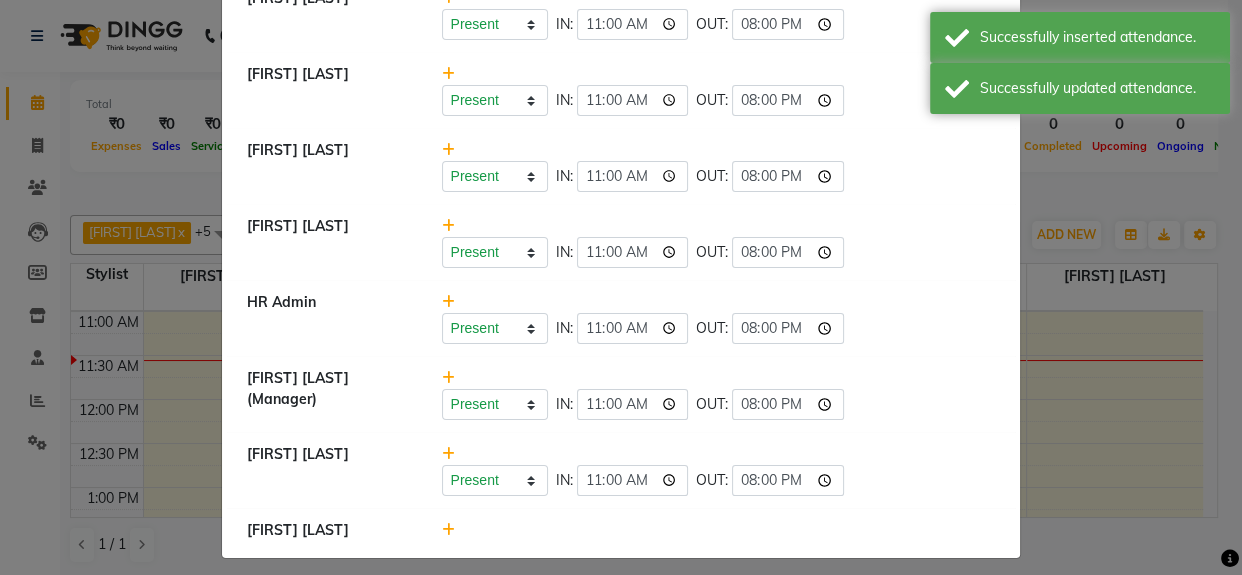 scroll, scrollTop: 109, scrollLeft: 0, axis: vertical 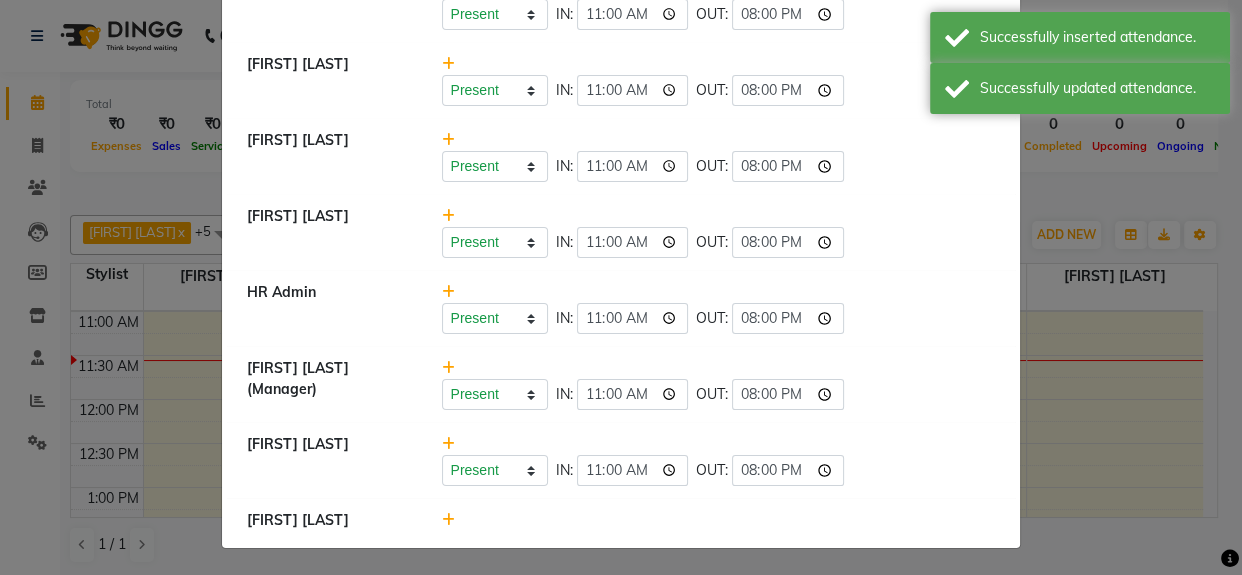 click 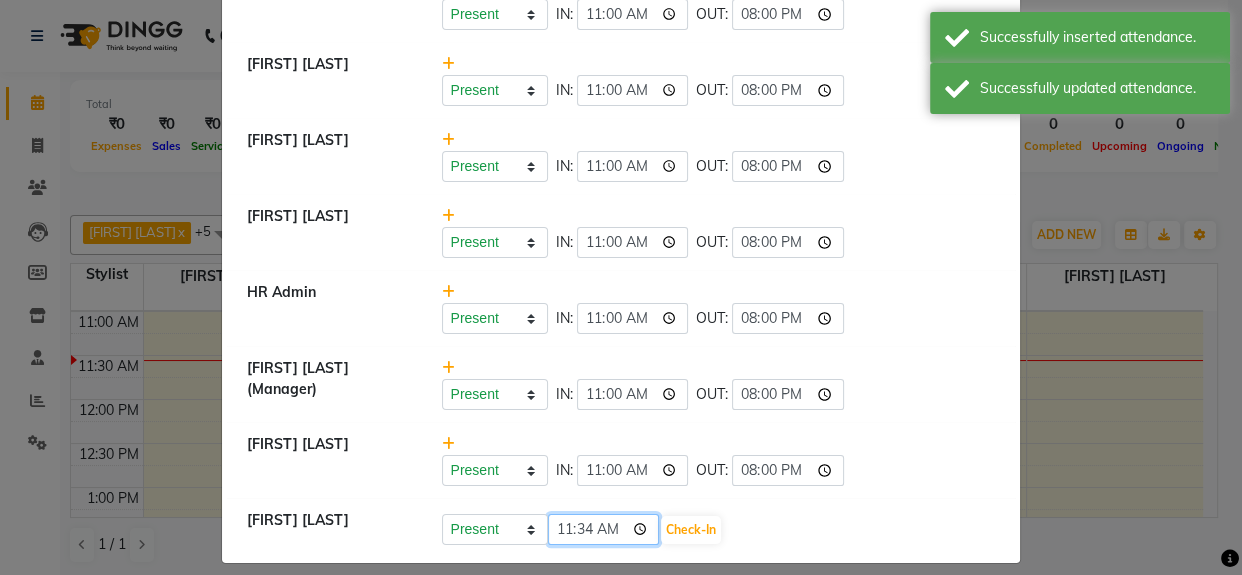 click on "11:34" 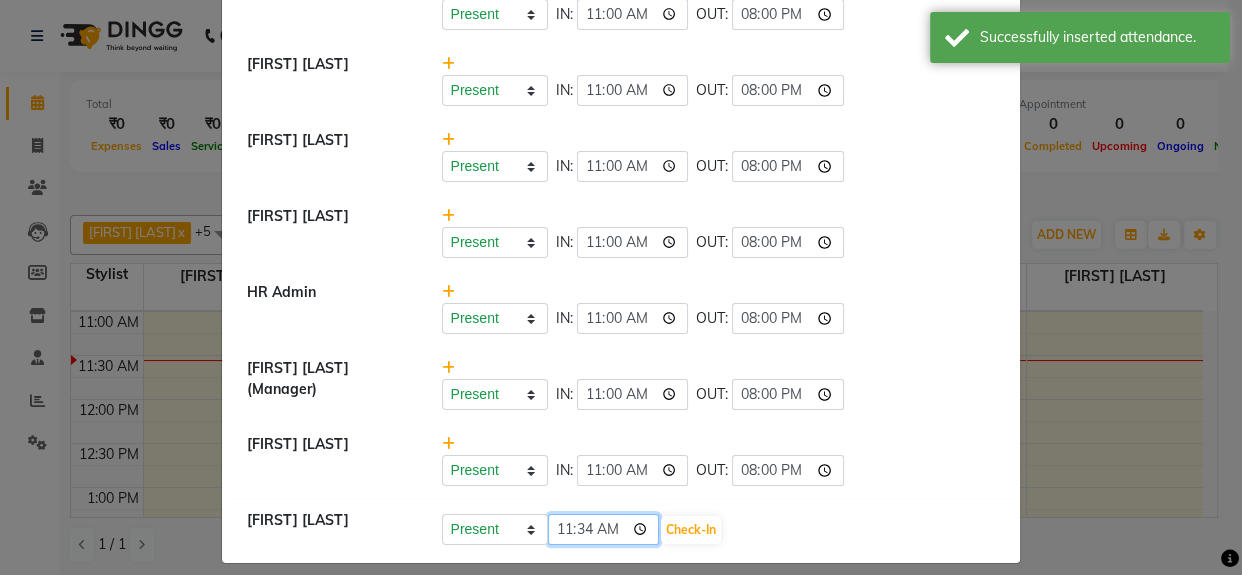type on "11:00" 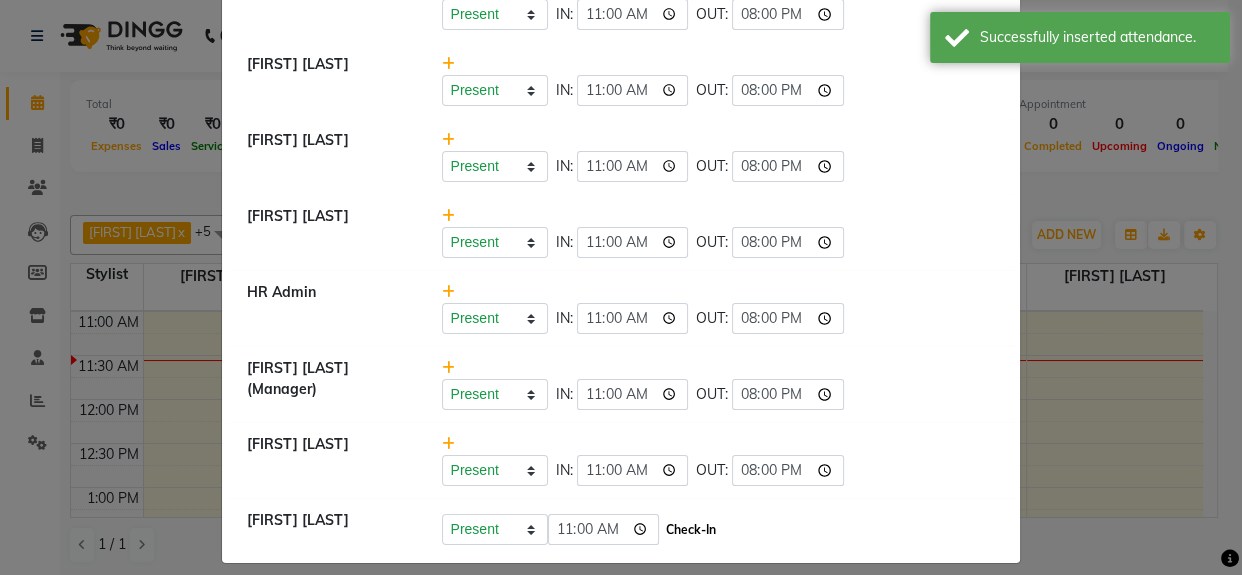 click on "Check-In" 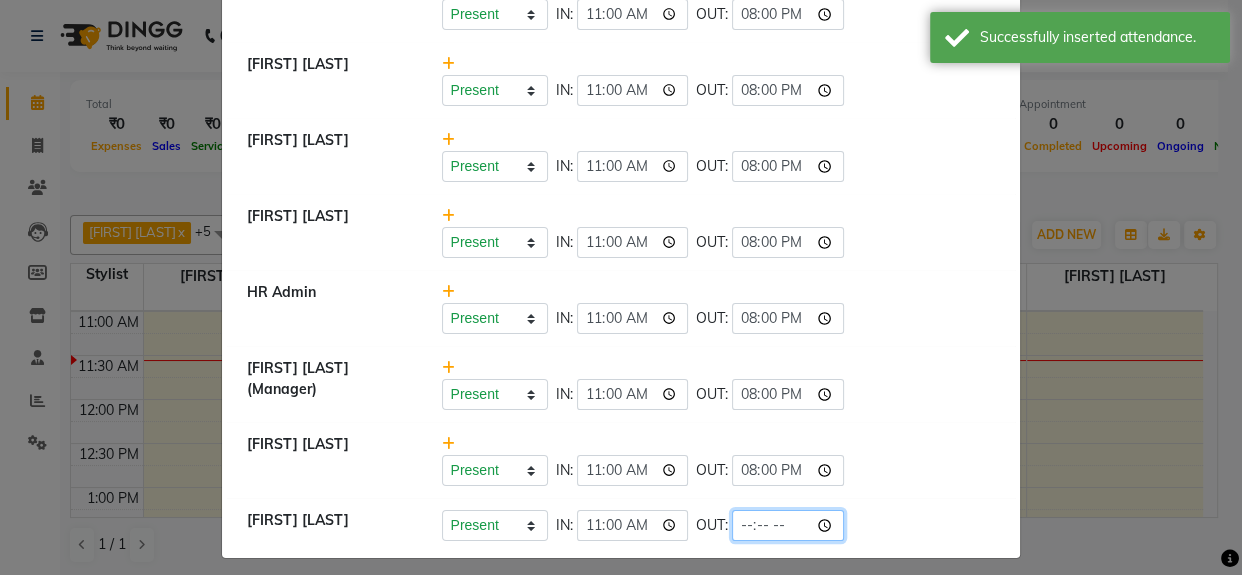 click 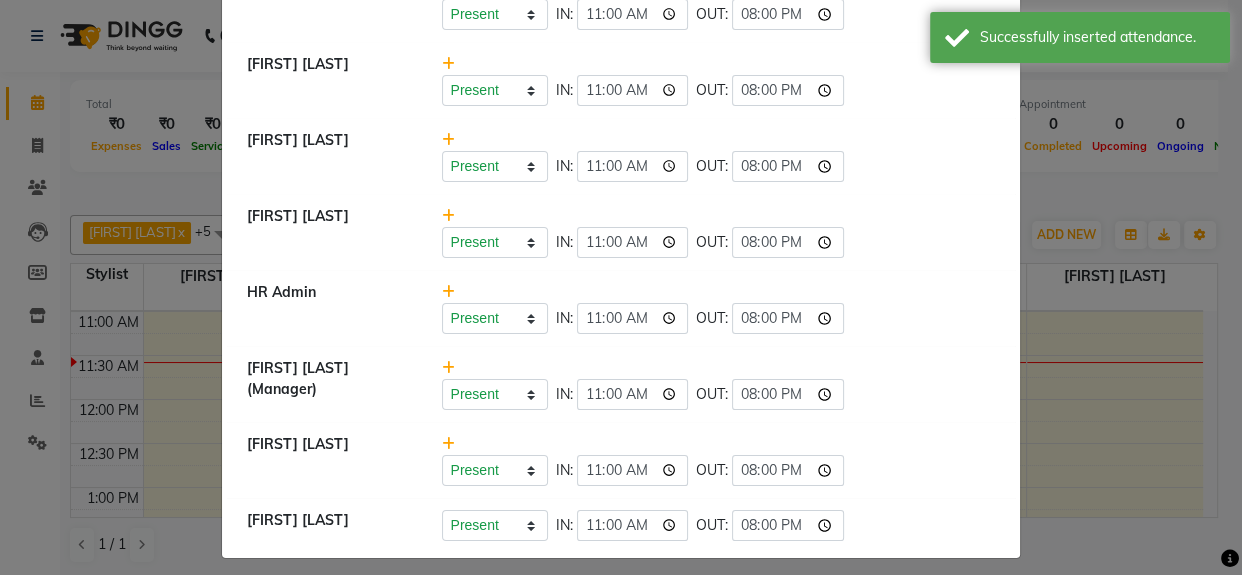 click on "Present   Absent   Late   Half Day   Weekly Off  IN:  11:00 OUT:  20:00" 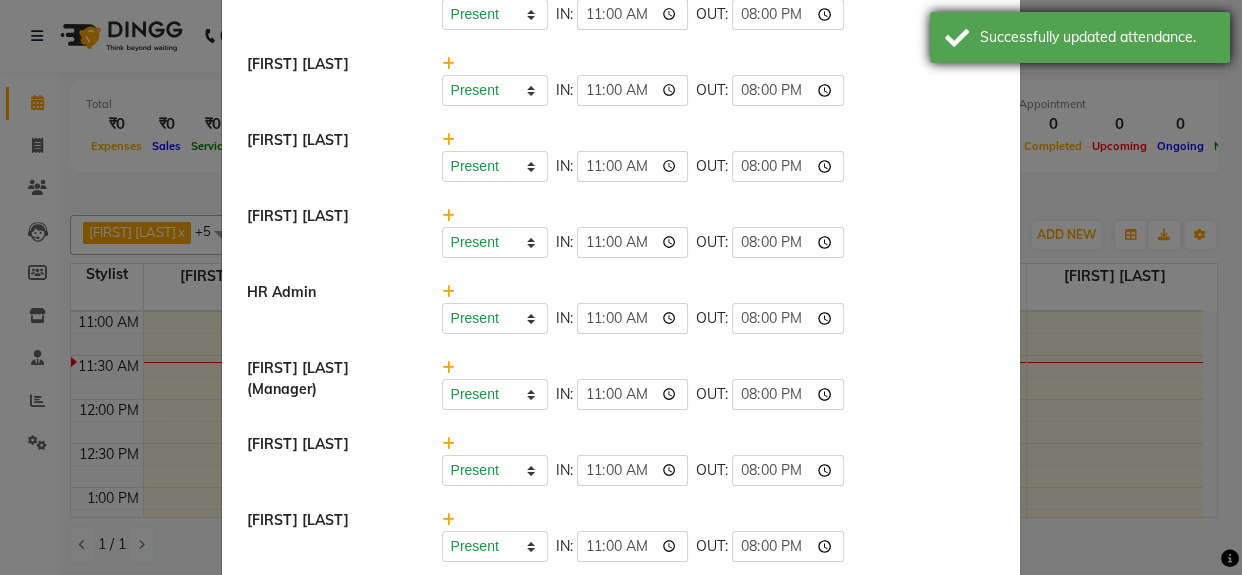 click on "Successfully updated attendance." at bounding box center (1080, 37) 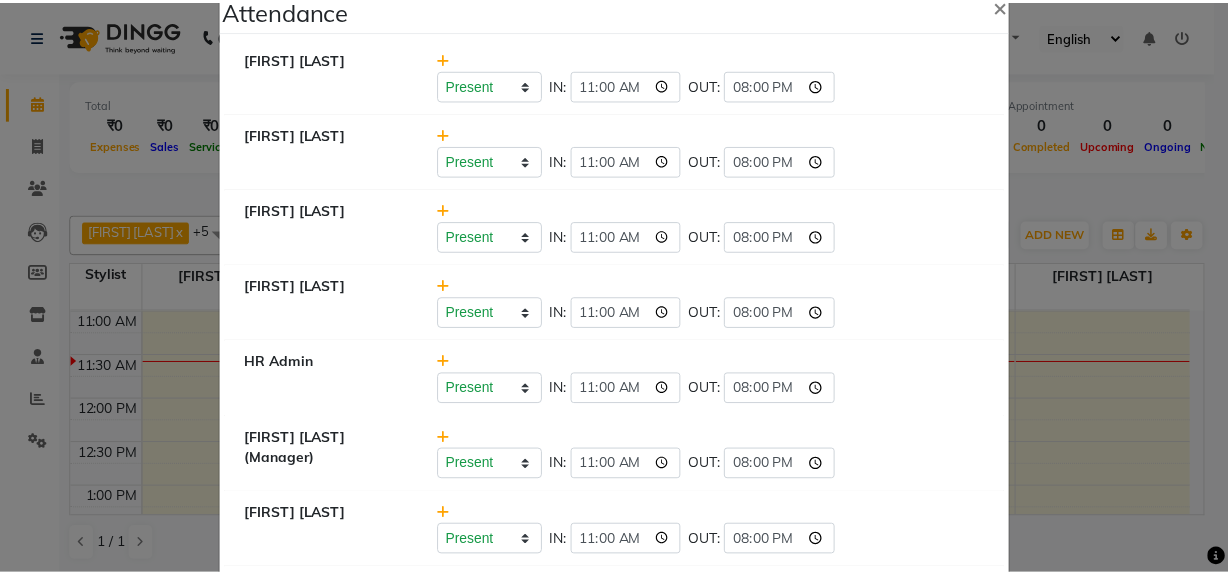 scroll, scrollTop: 0, scrollLeft: 0, axis: both 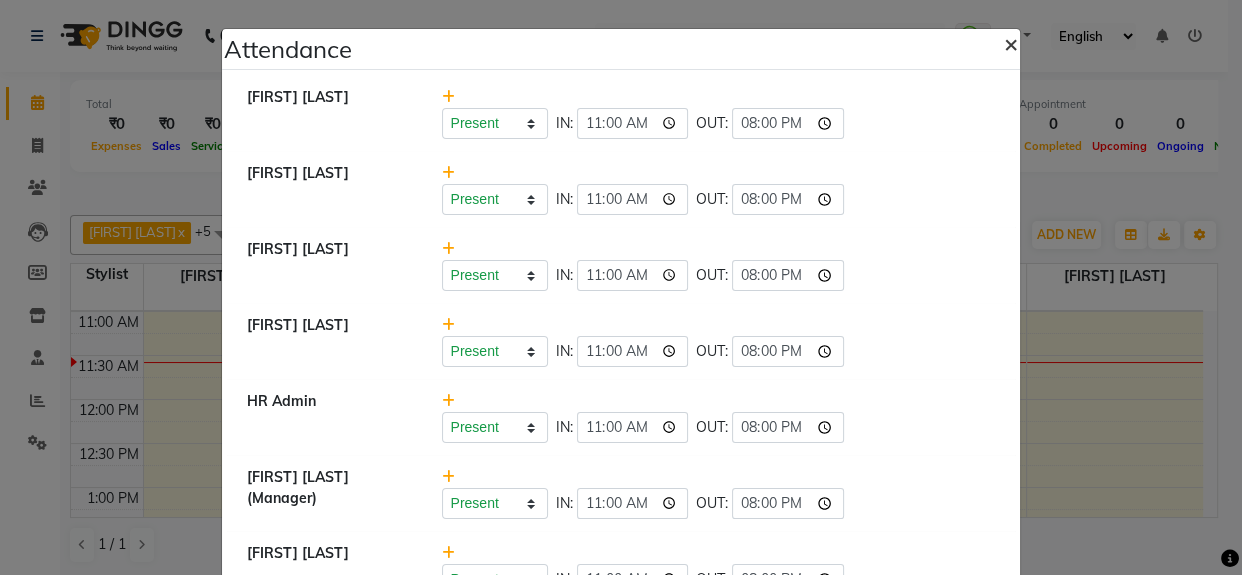 click on "×" 